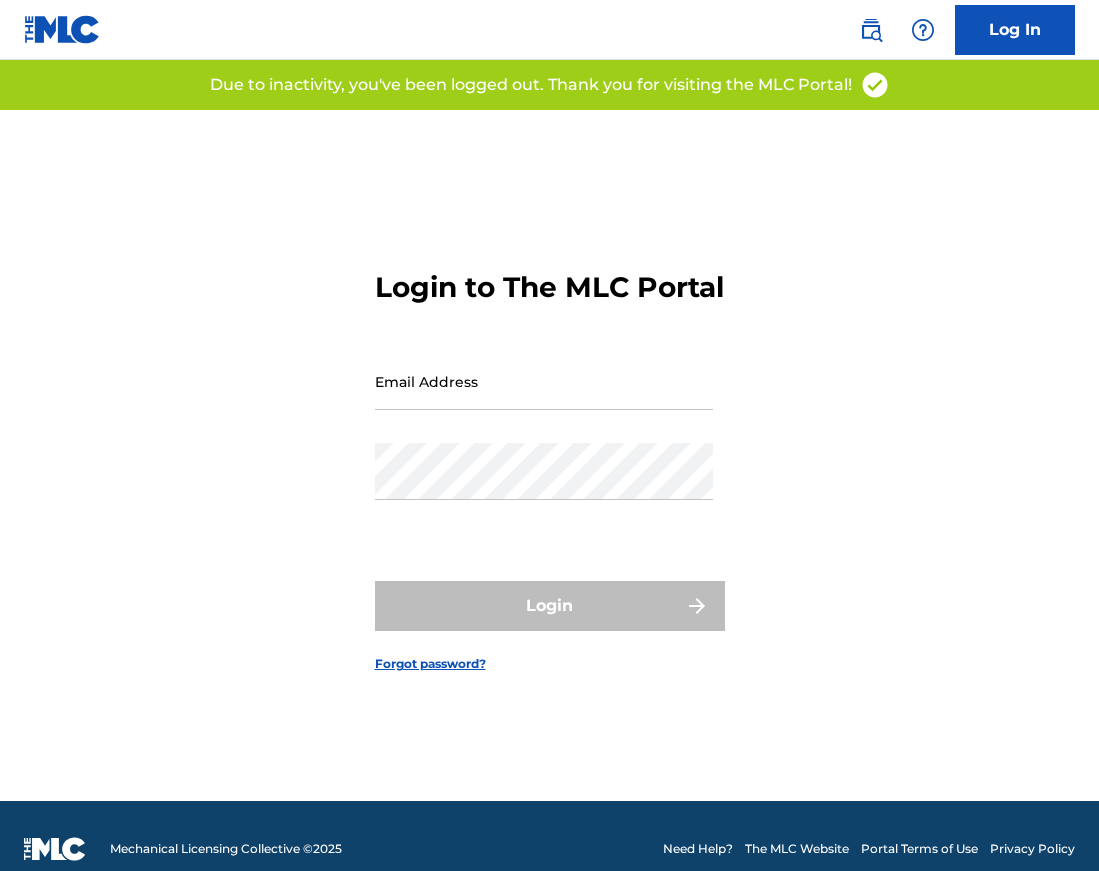 scroll, scrollTop: 0, scrollLeft: 0, axis: both 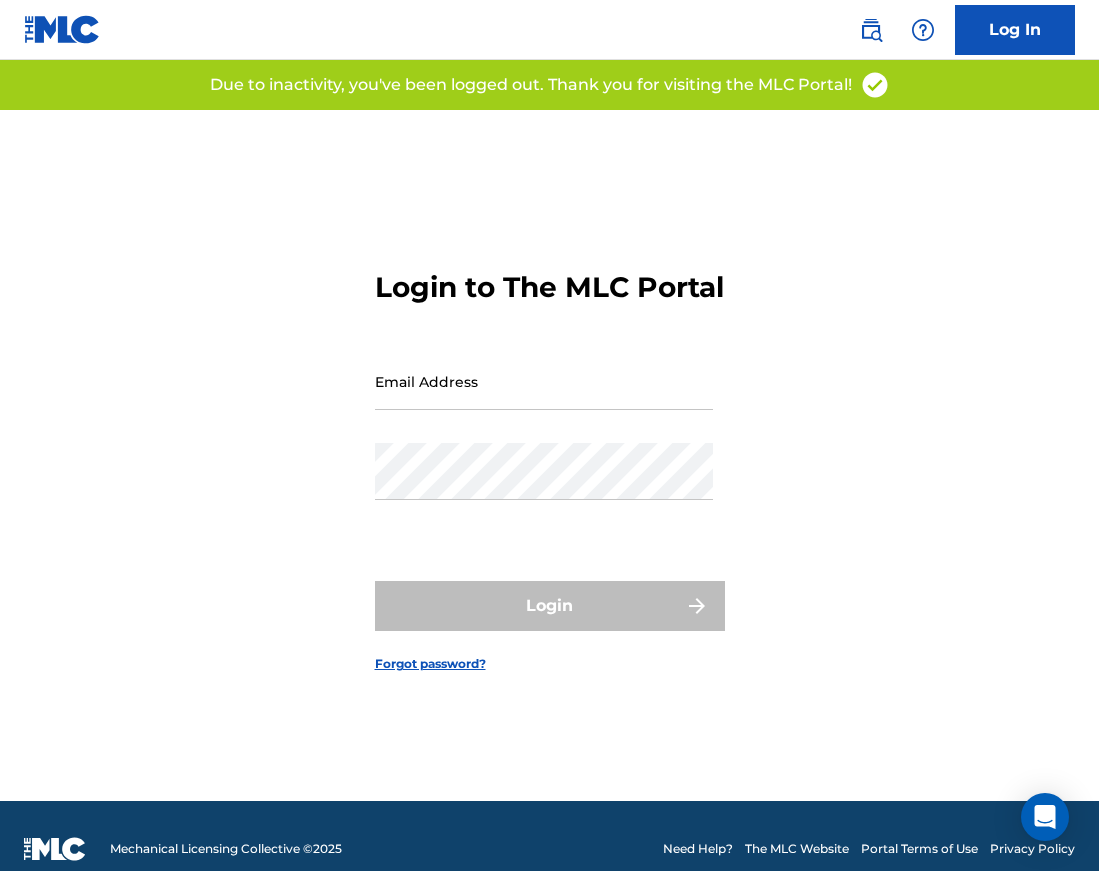 click on "Email Address" at bounding box center (544, 381) 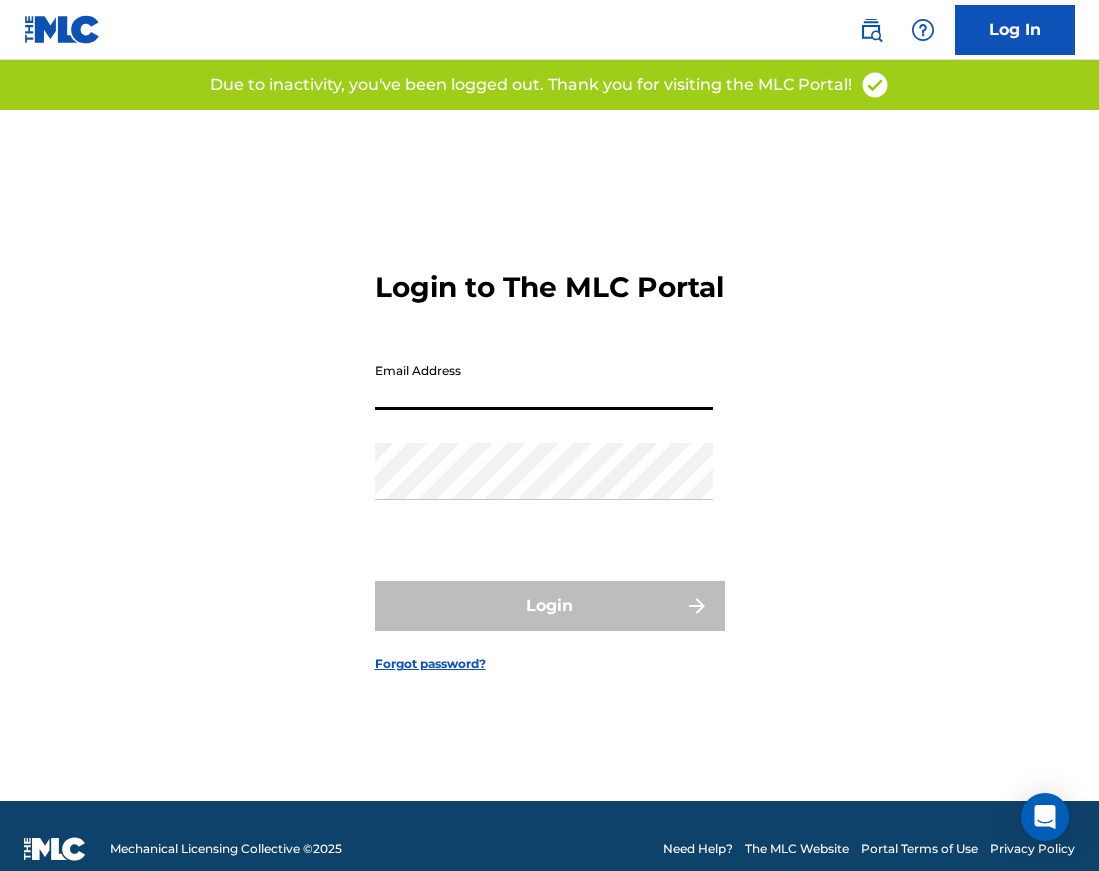 type on "[EMAIL_ADDRESS][DOMAIN_NAME]" 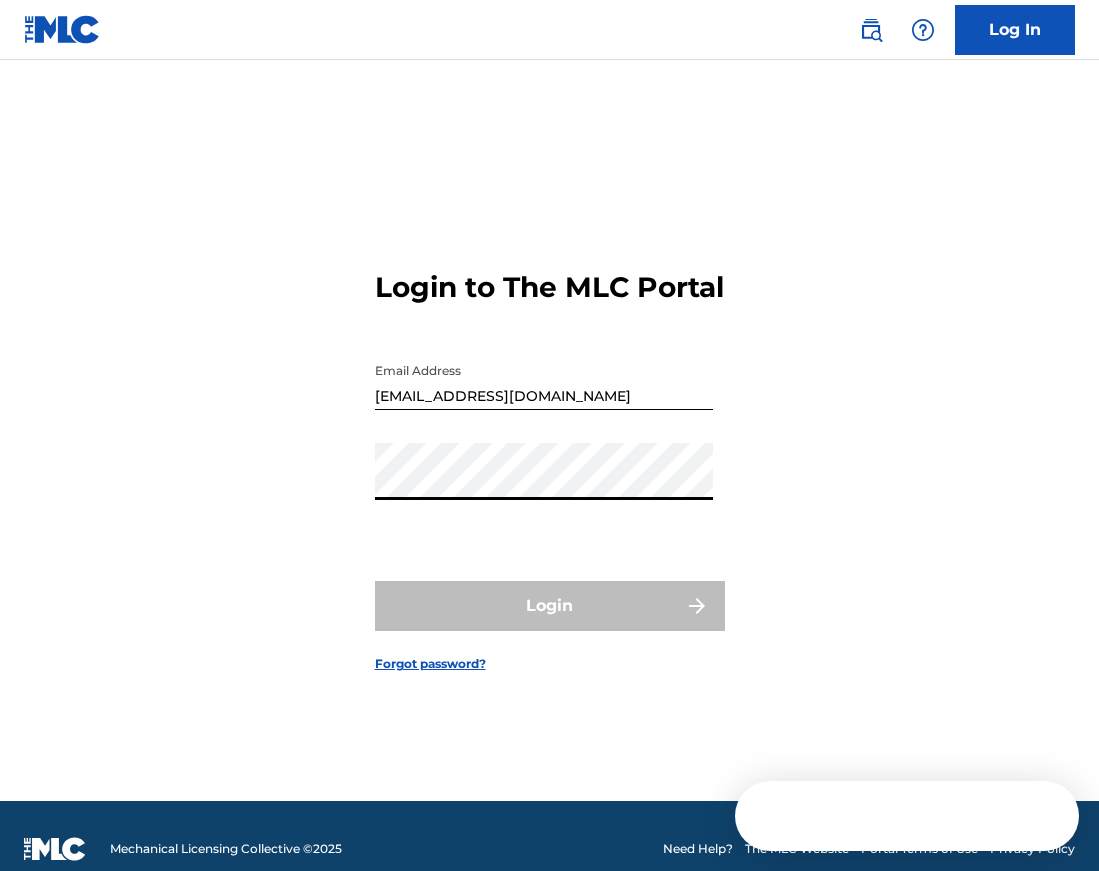 click on "[EMAIL_ADDRESS][DOMAIN_NAME]" at bounding box center (544, 381) 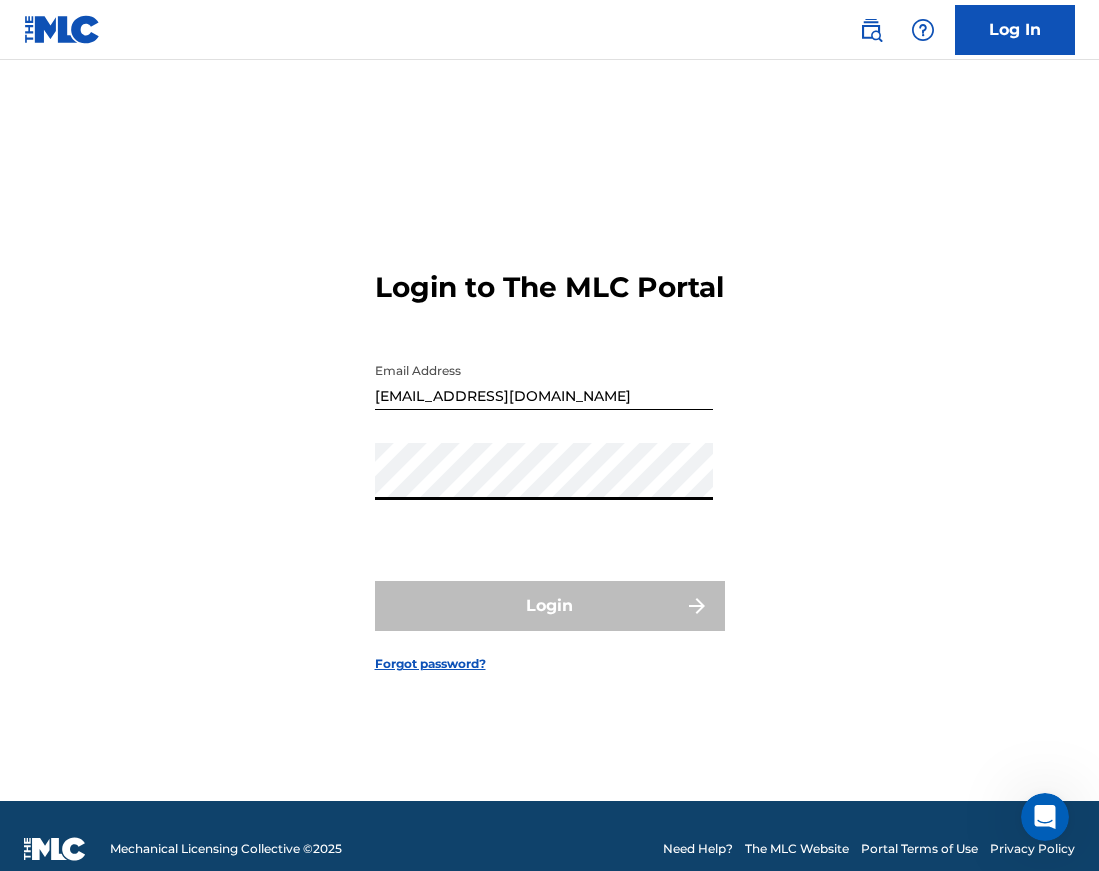scroll, scrollTop: 0, scrollLeft: 0, axis: both 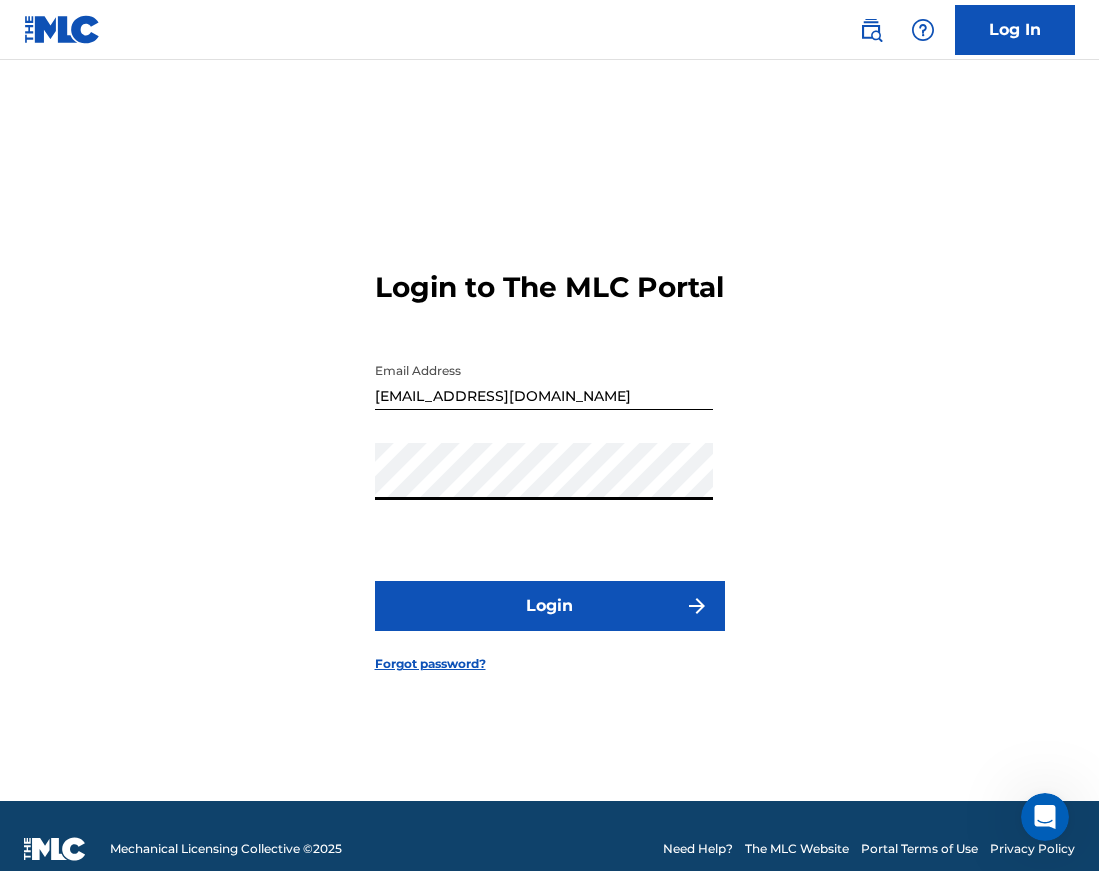 click on "Login" at bounding box center (550, 606) 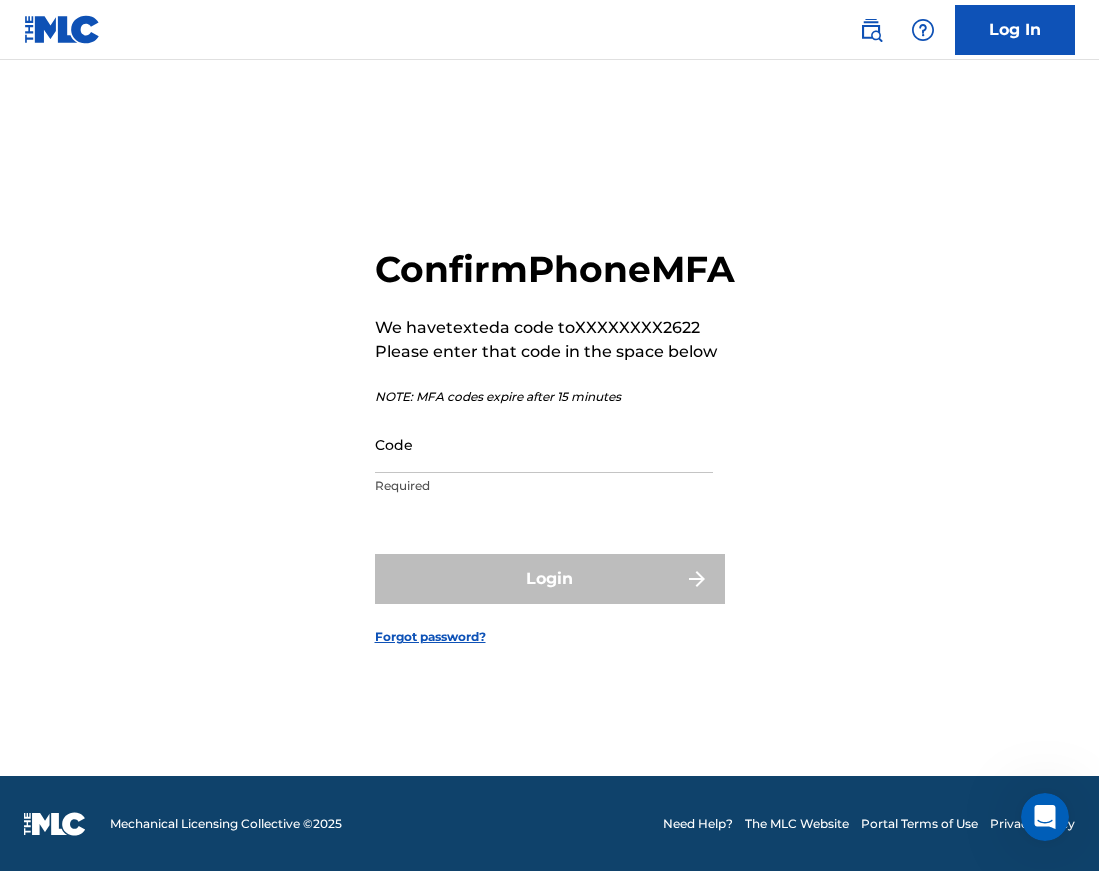 scroll, scrollTop: 26, scrollLeft: 0, axis: vertical 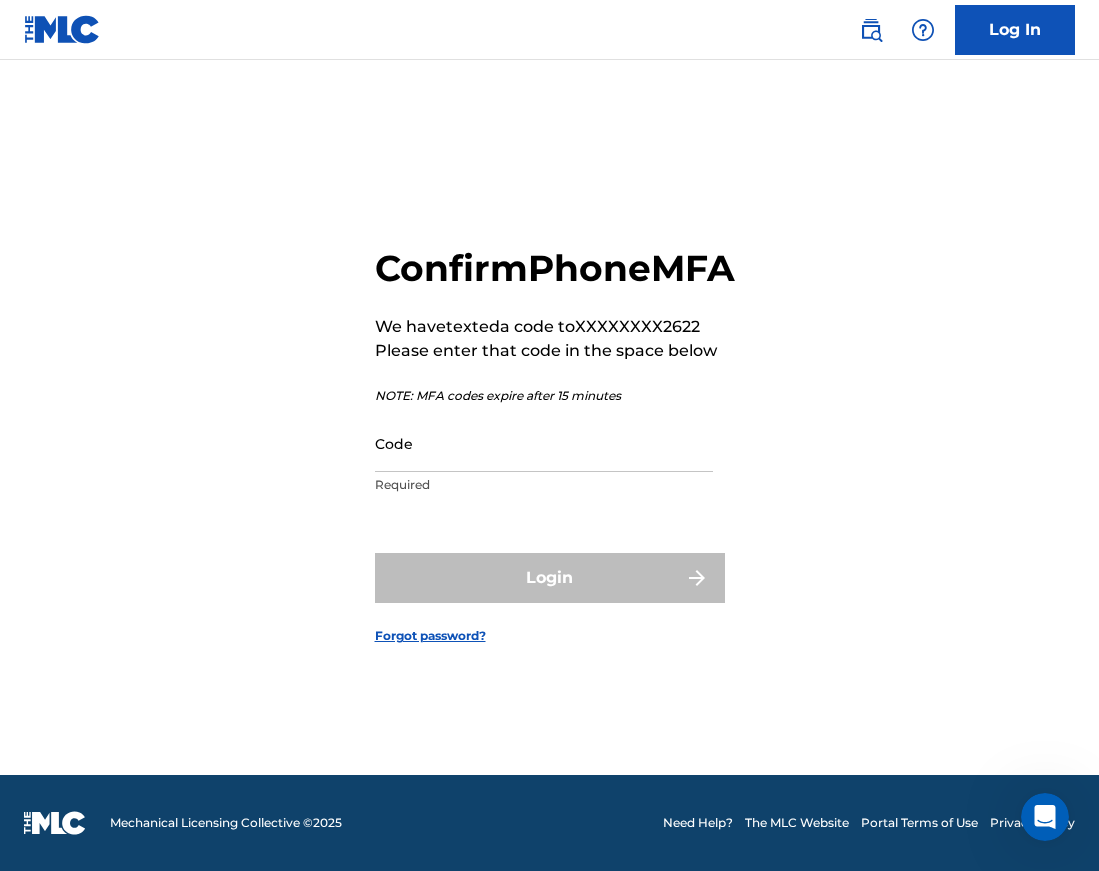 click on "Code" at bounding box center (544, 443) 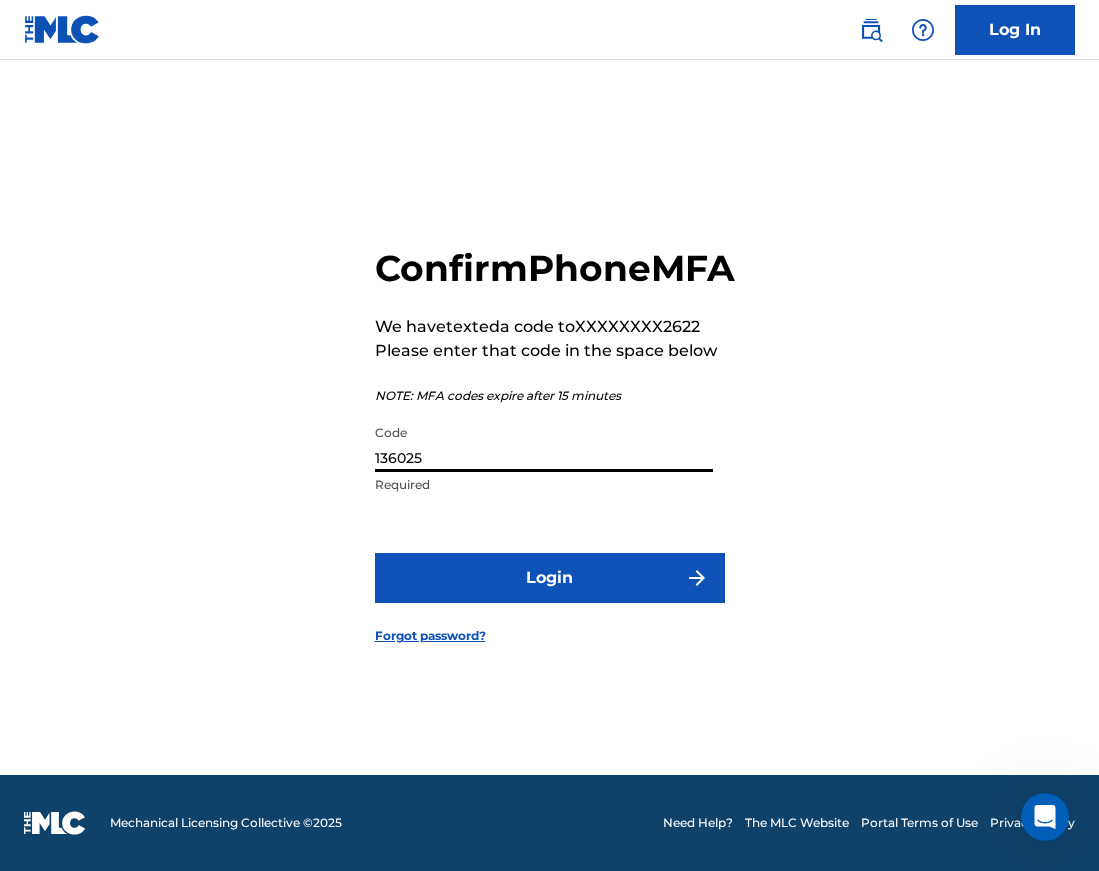 type on "136025" 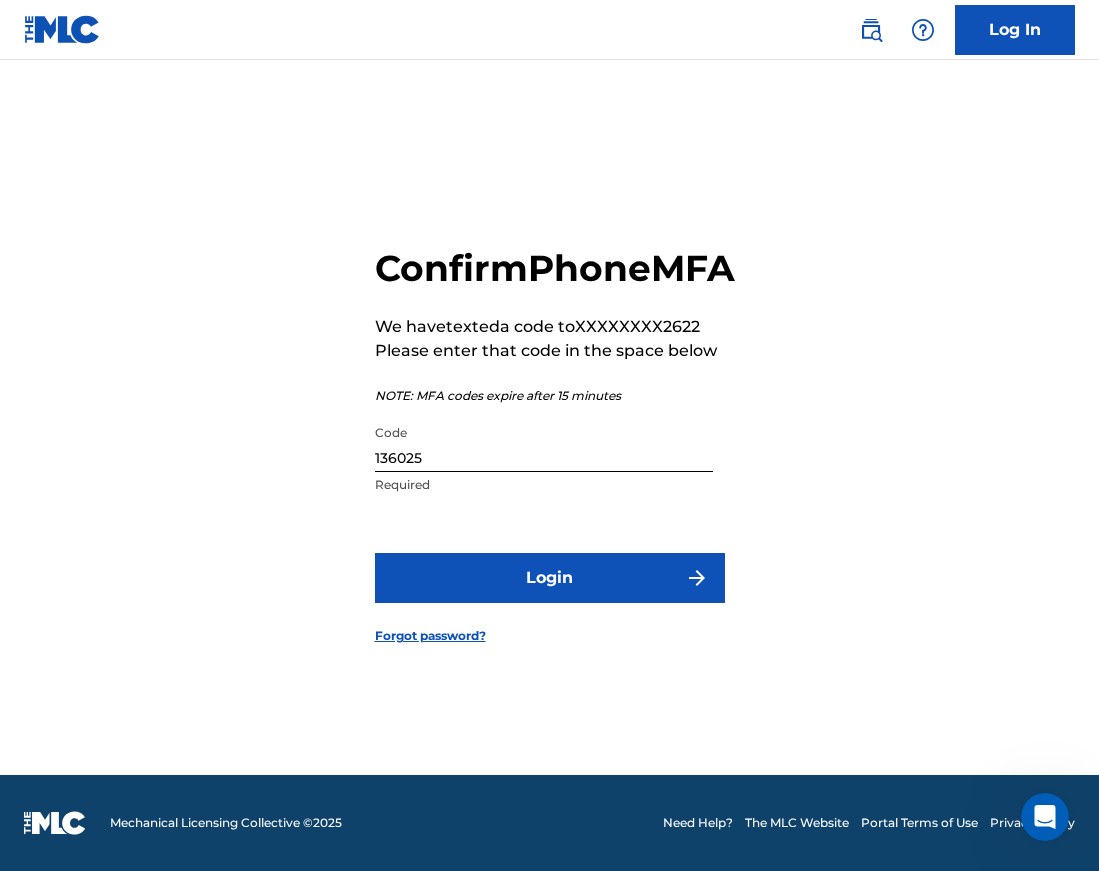 click on "Login" at bounding box center [550, 578] 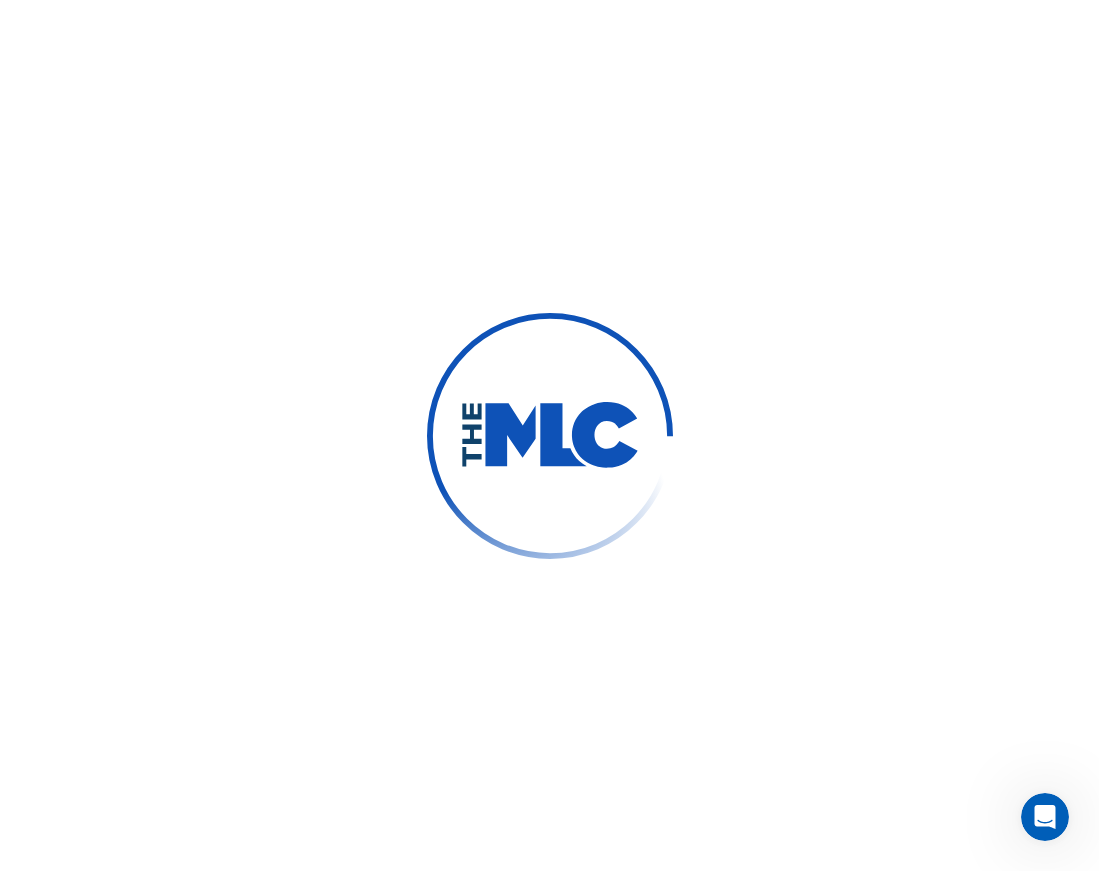 scroll, scrollTop: 0, scrollLeft: 0, axis: both 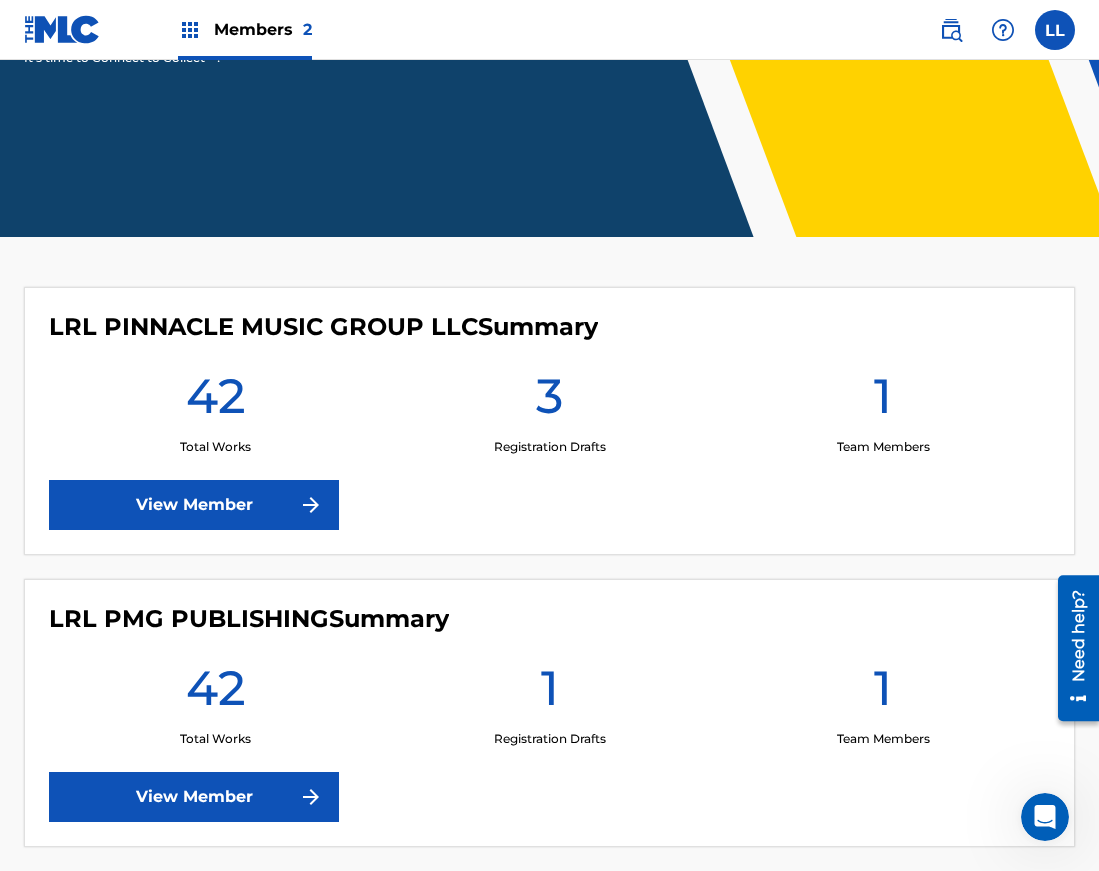 click on "View Member" at bounding box center [194, 797] 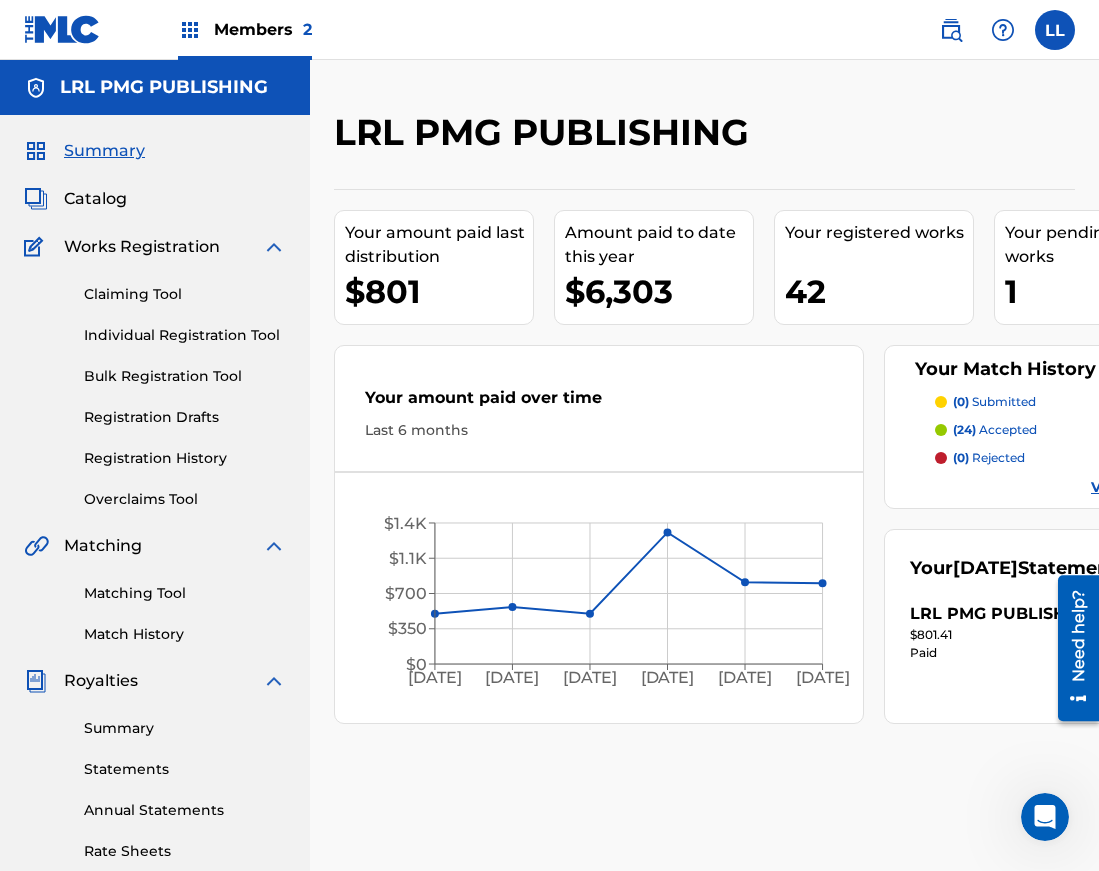 scroll, scrollTop: 5, scrollLeft: 0, axis: vertical 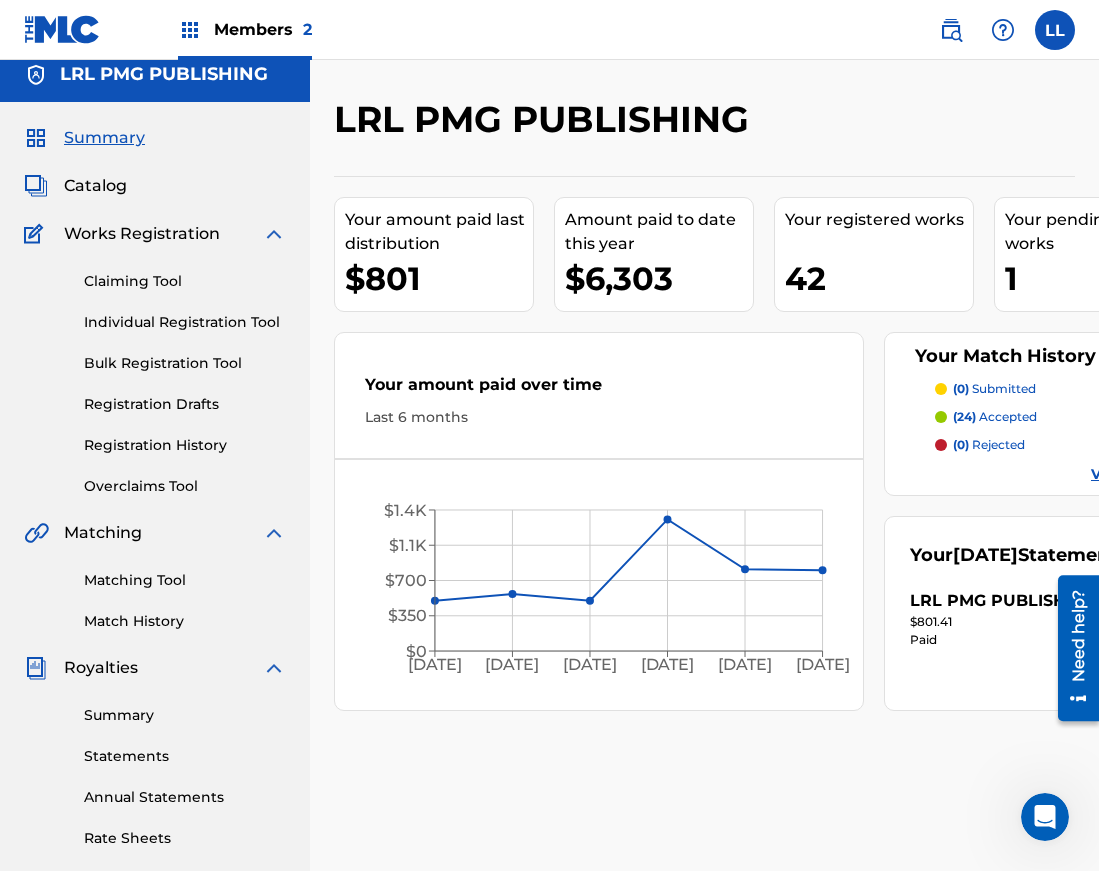click on "Claiming Tool" at bounding box center [185, 281] 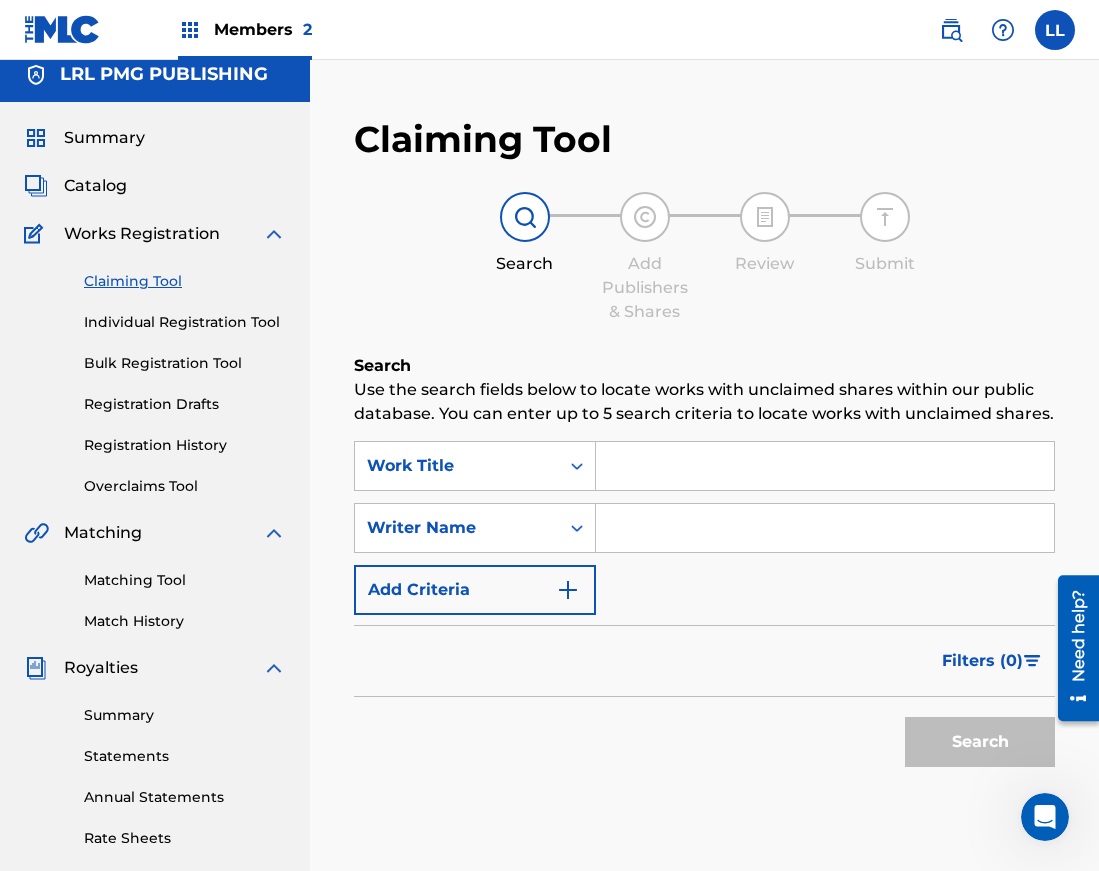 scroll, scrollTop: 0, scrollLeft: 0, axis: both 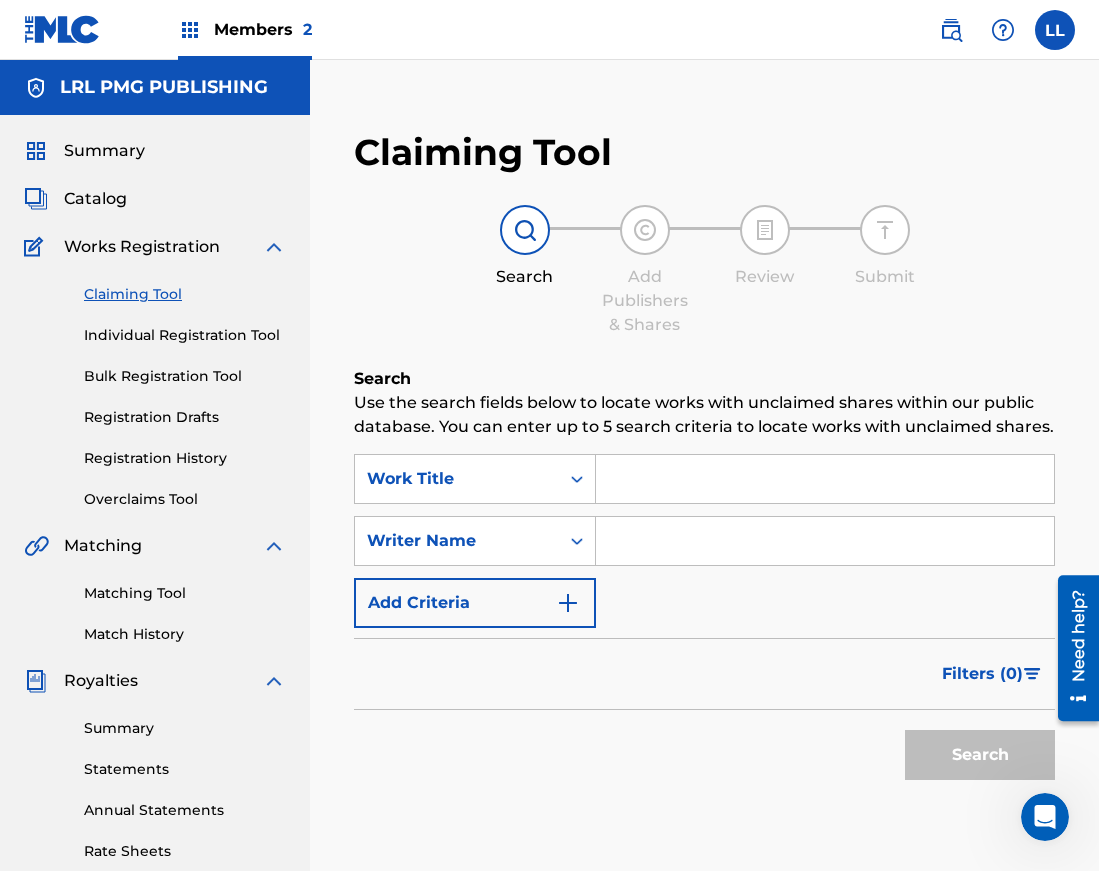click at bounding box center (825, 541) 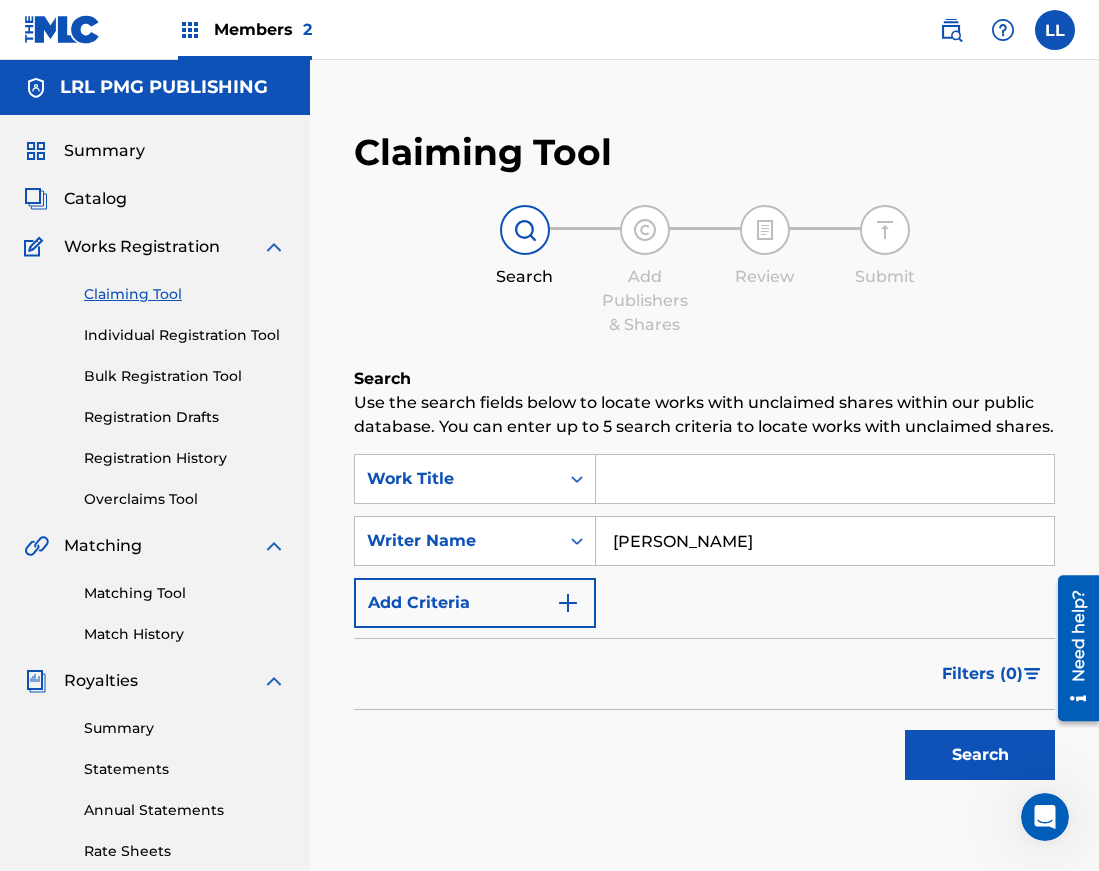 click on "Search" at bounding box center [980, 755] 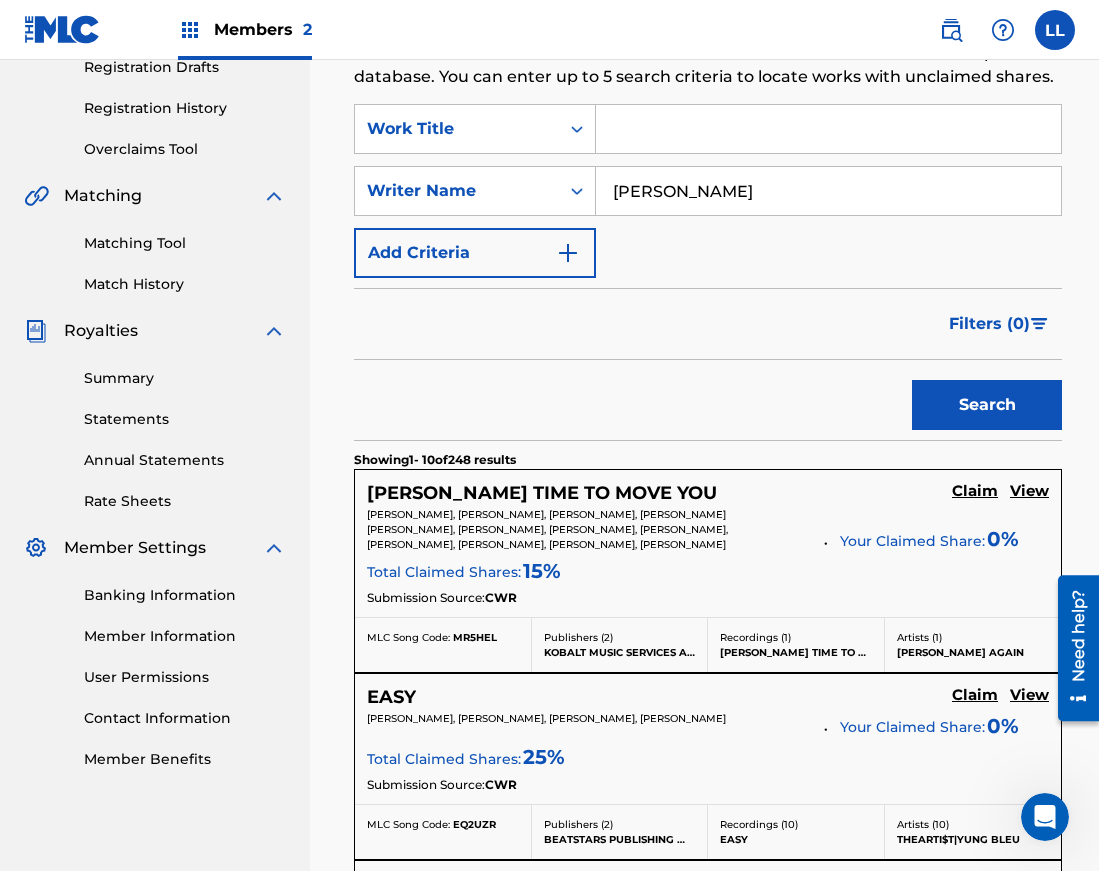 scroll, scrollTop: 351, scrollLeft: 0, axis: vertical 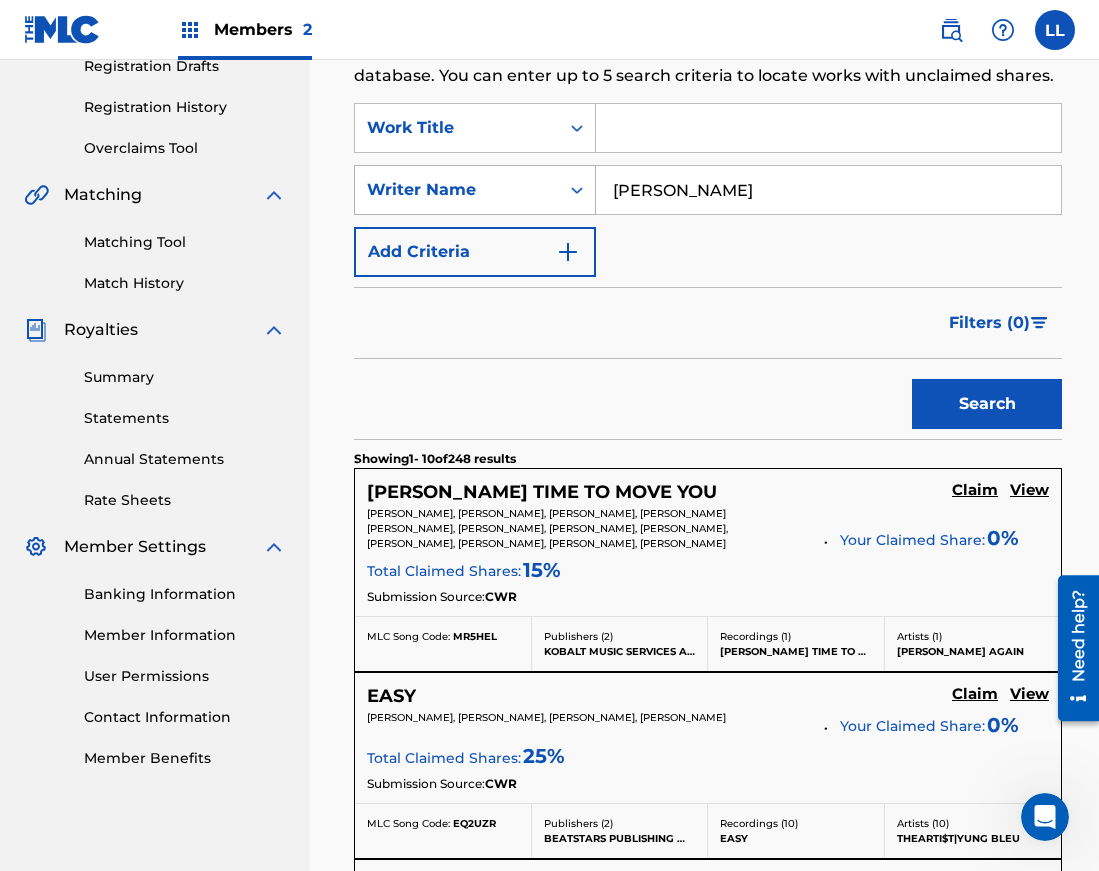 drag, startPoint x: 742, startPoint y: 192, endPoint x: 572, endPoint y: 192, distance: 170 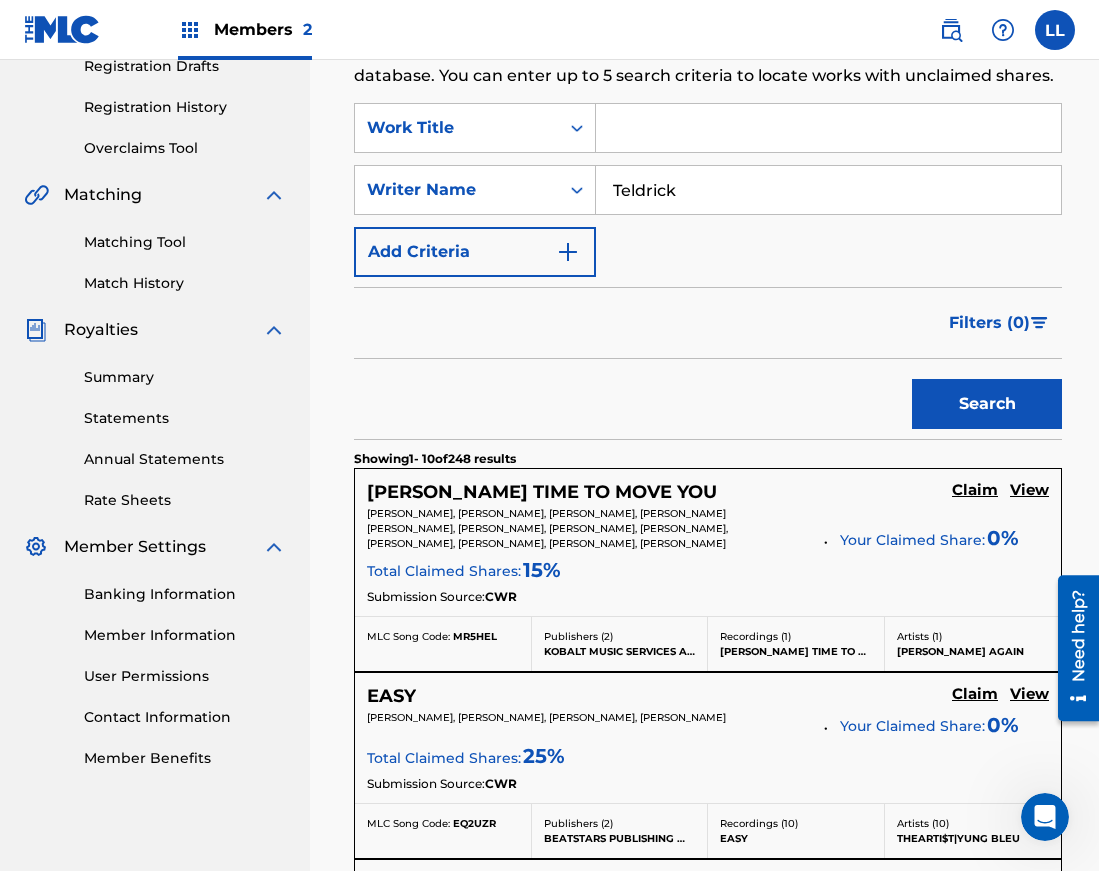 type on "[PERSON_NAME]" 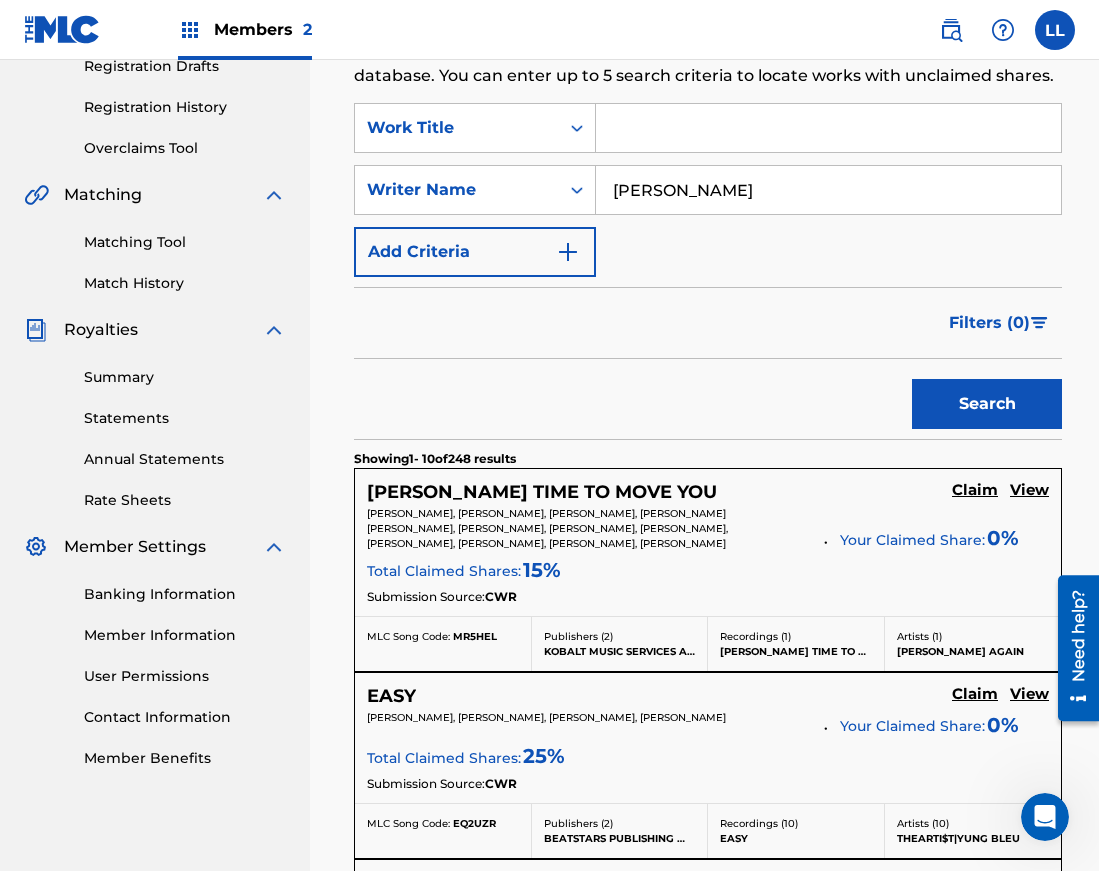 click on "Search" at bounding box center (987, 404) 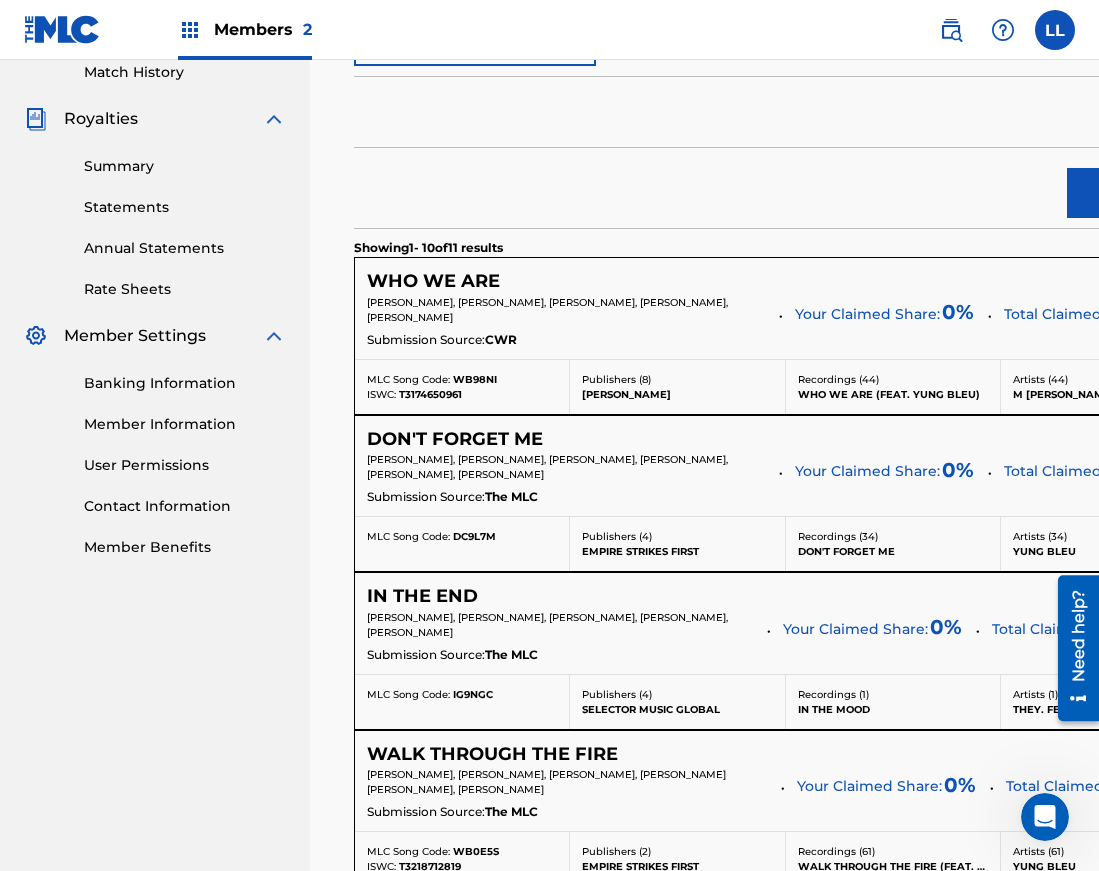 scroll, scrollTop: 585, scrollLeft: 0, axis: vertical 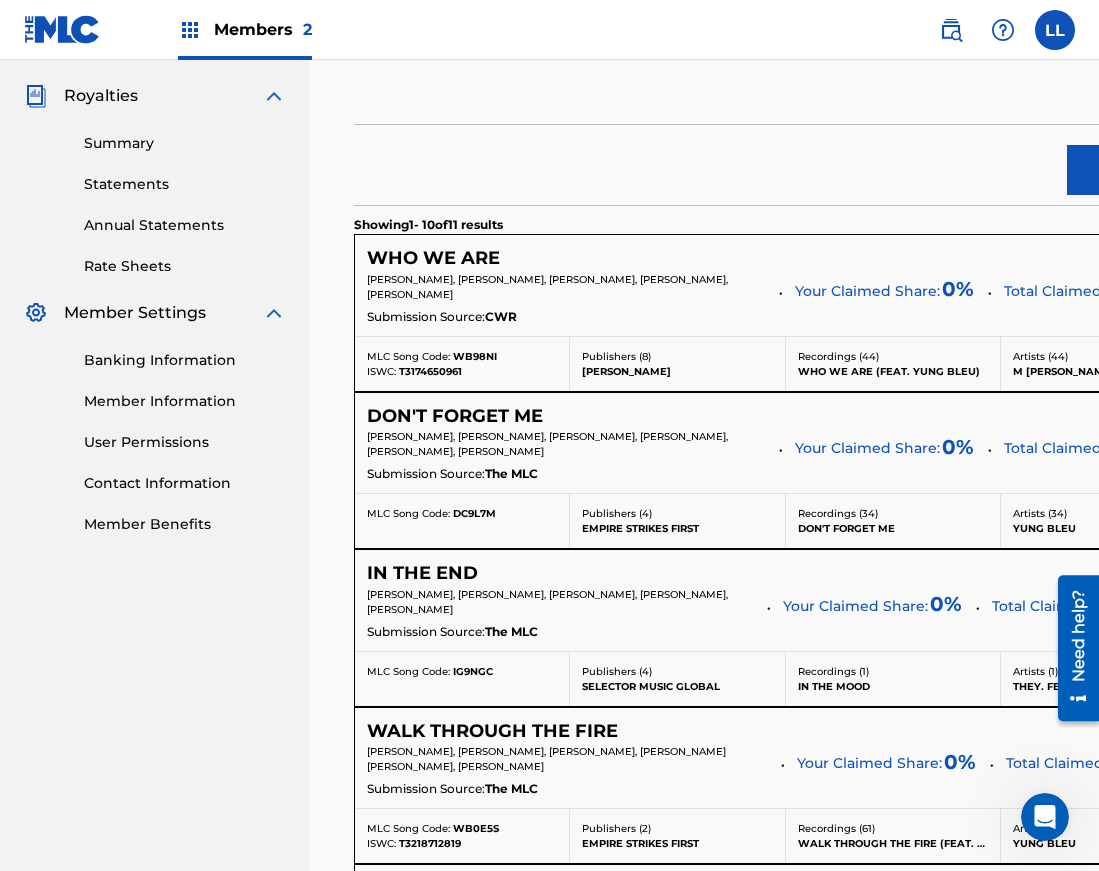click on "WHO WE ARE" at bounding box center (433, 258) 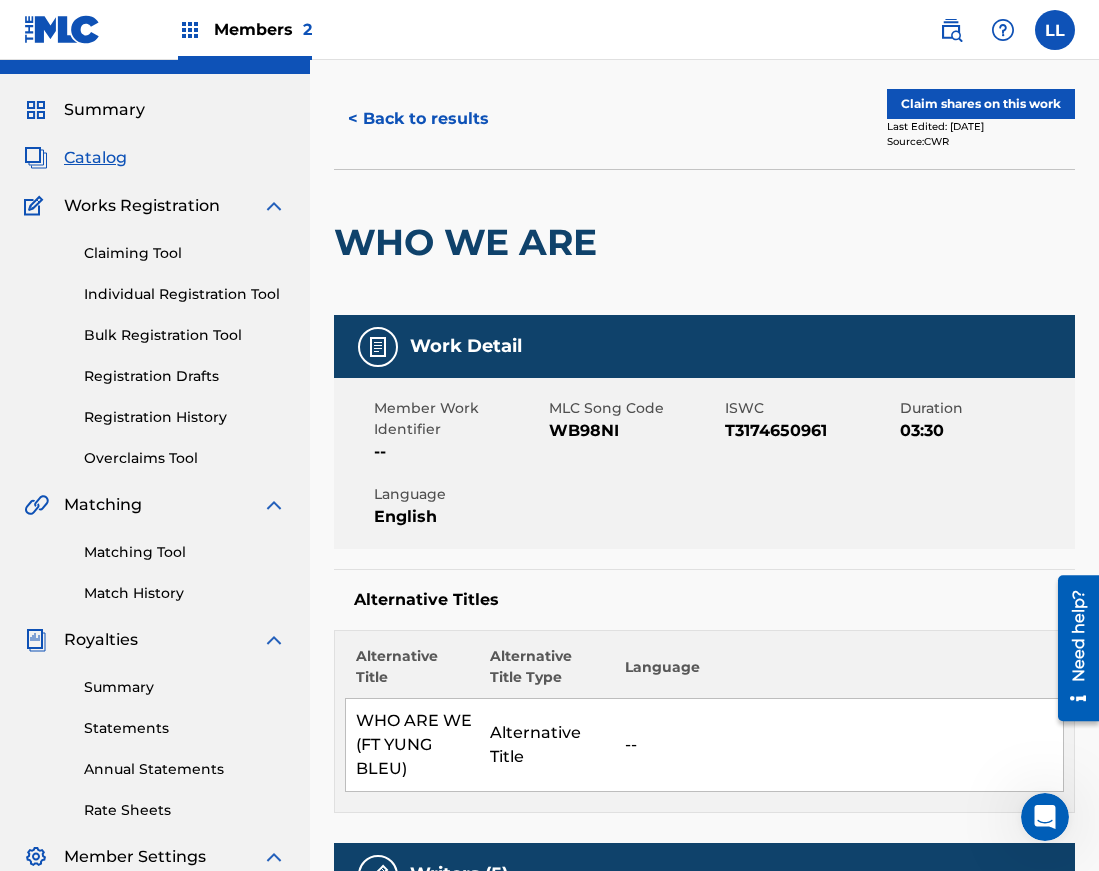 scroll, scrollTop: 0, scrollLeft: 0, axis: both 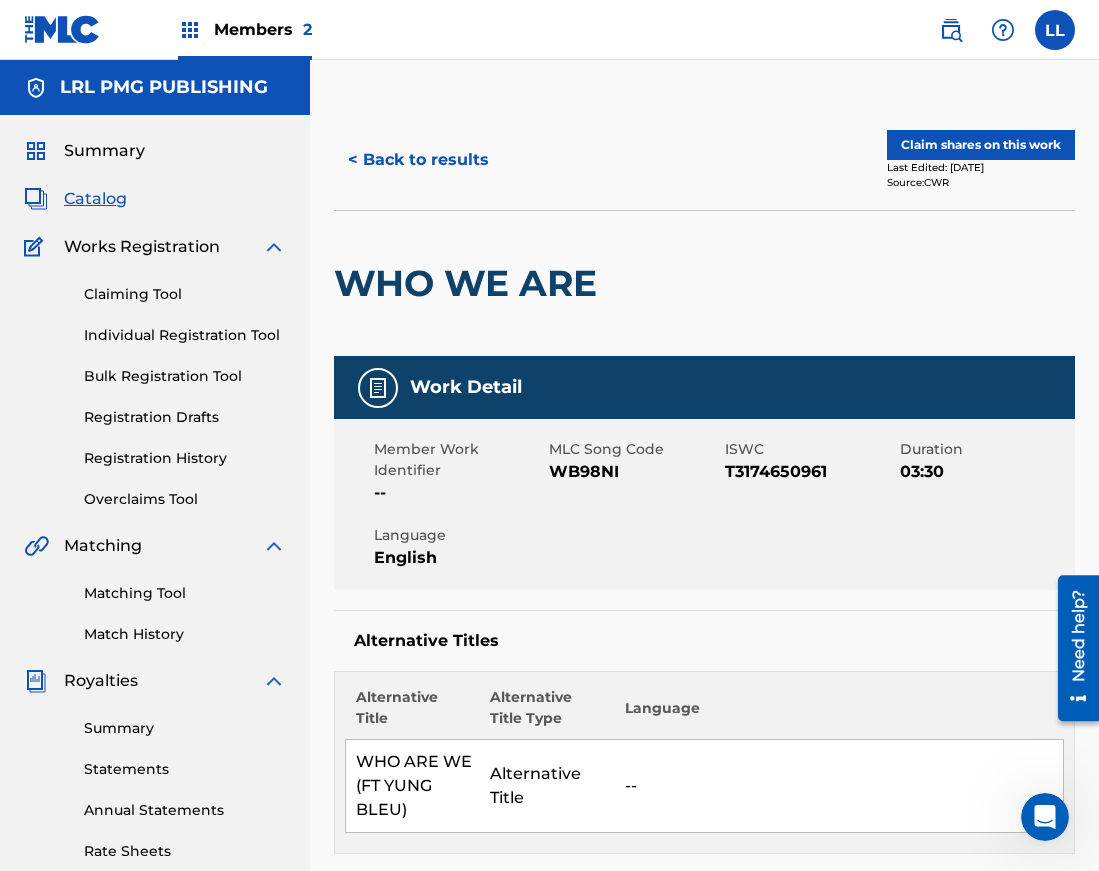 click on "Claim shares on this work" at bounding box center [981, 145] 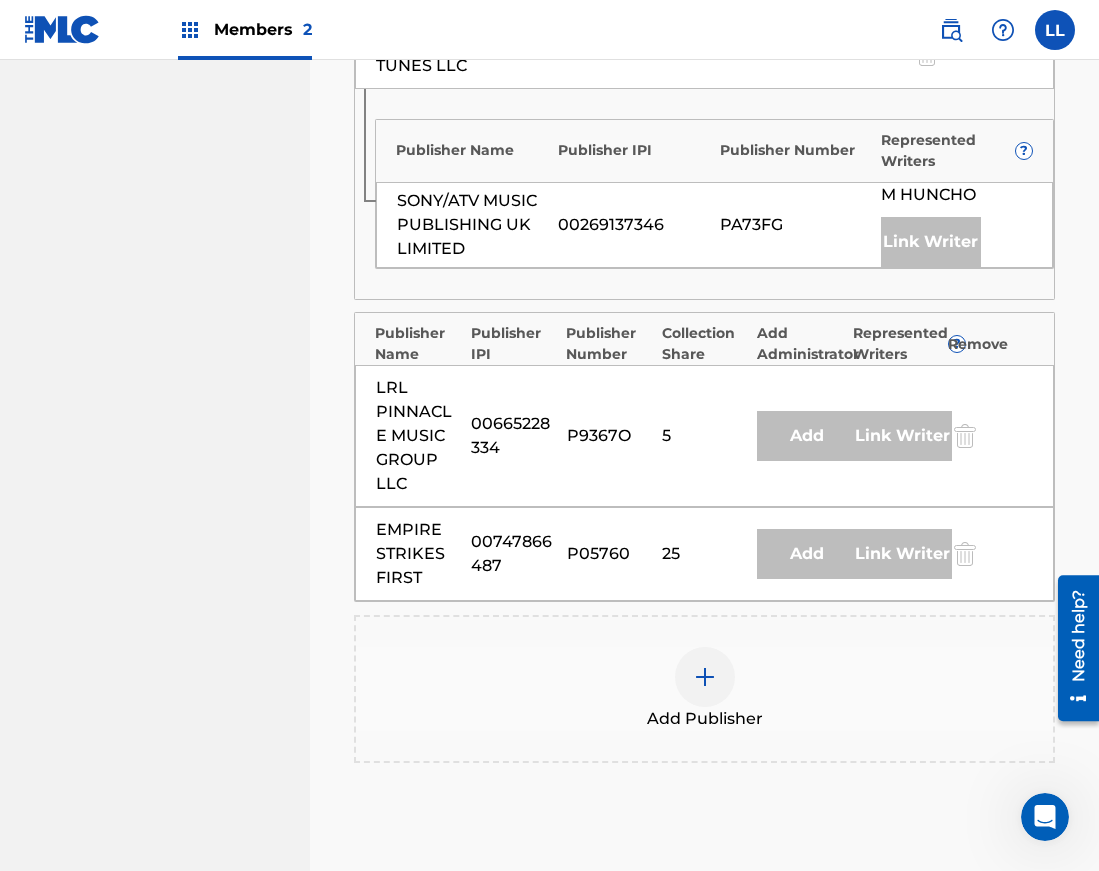 scroll, scrollTop: 1354, scrollLeft: 0, axis: vertical 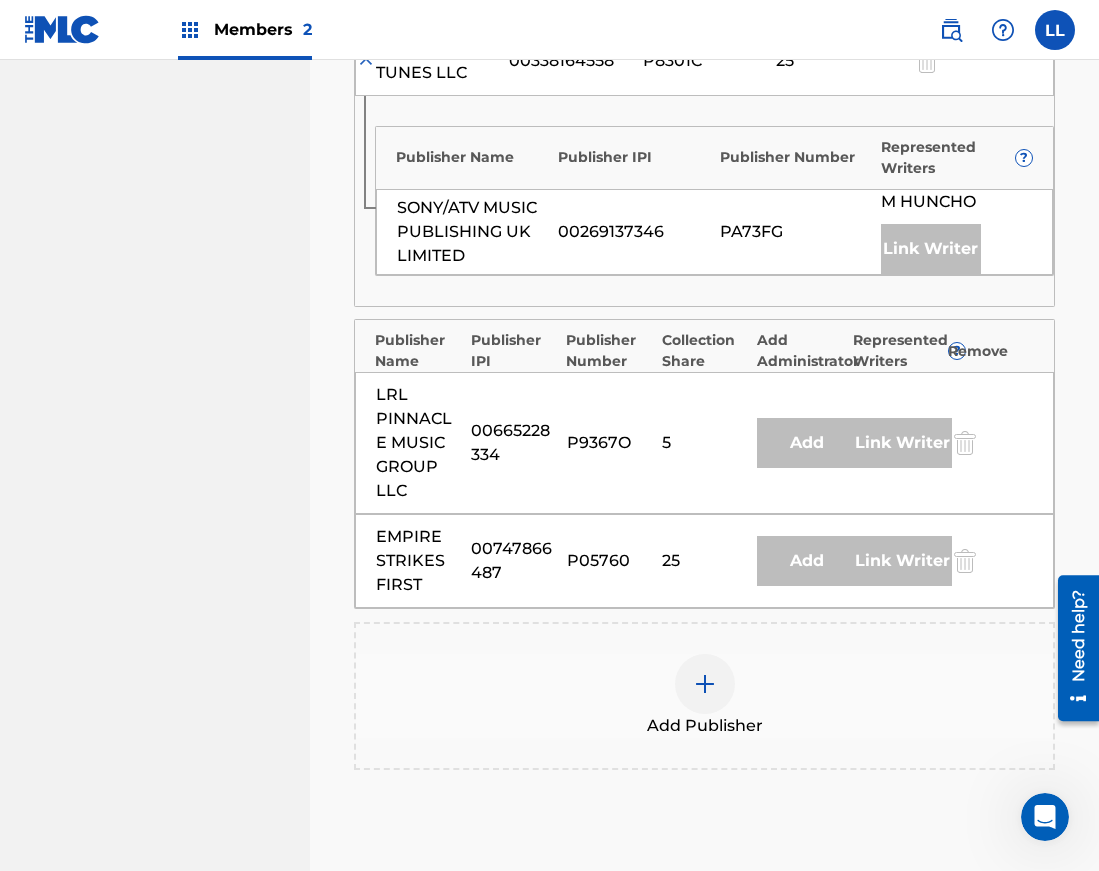 click on "Add" at bounding box center [807, 443] 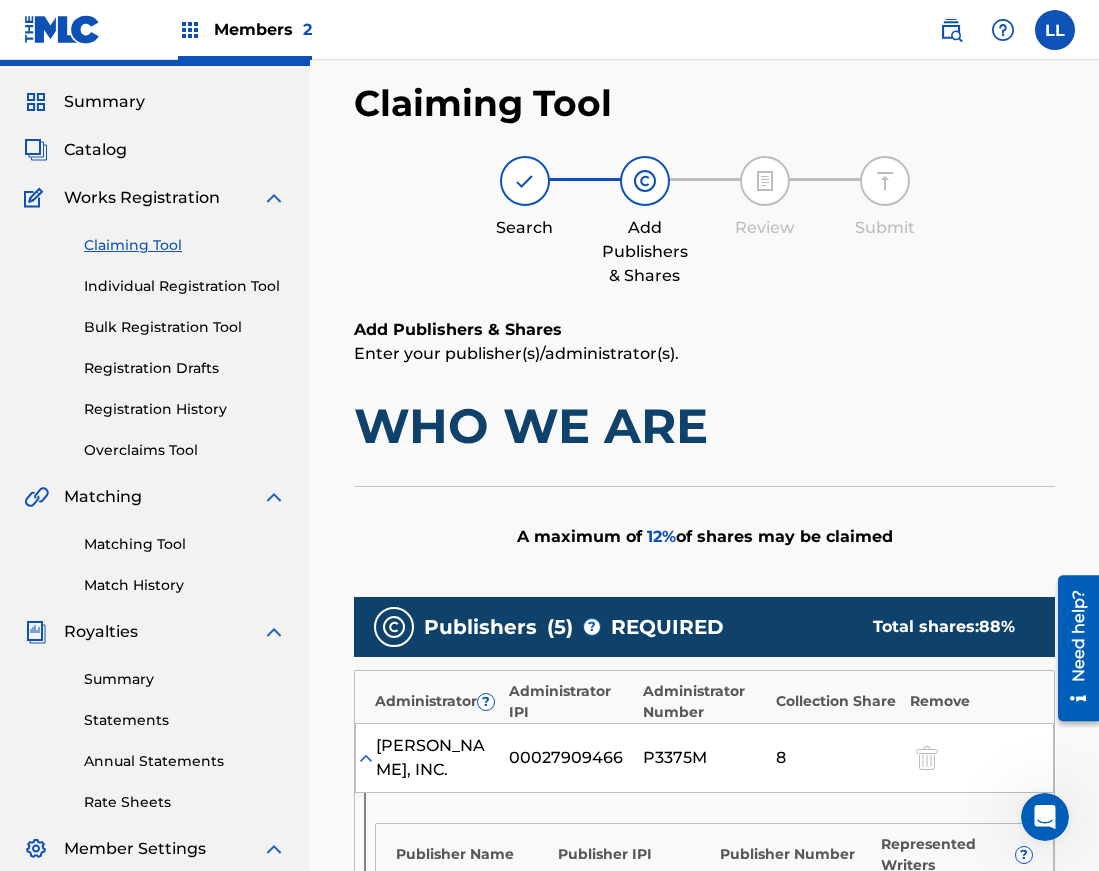 scroll, scrollTop: 0, scrollLeft: 0, axis: both 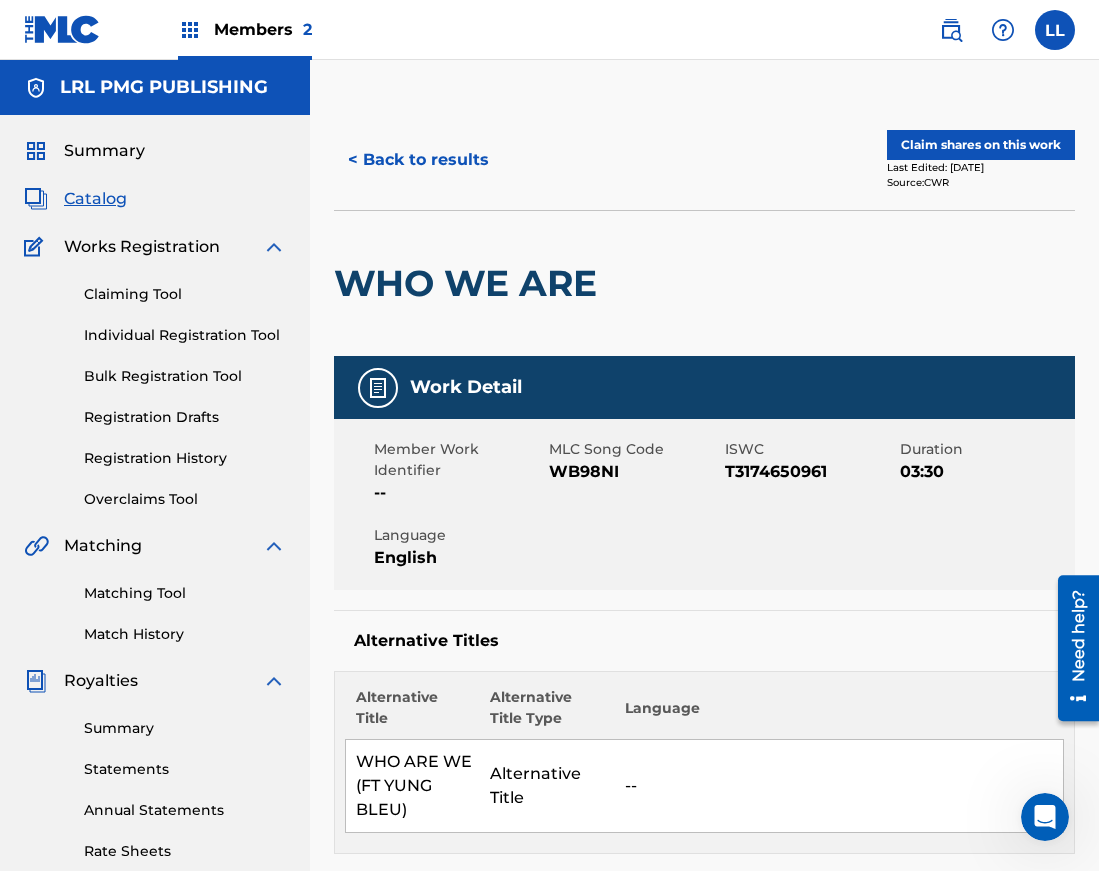 click on "< Back to results" at bounding box center [418, 160] 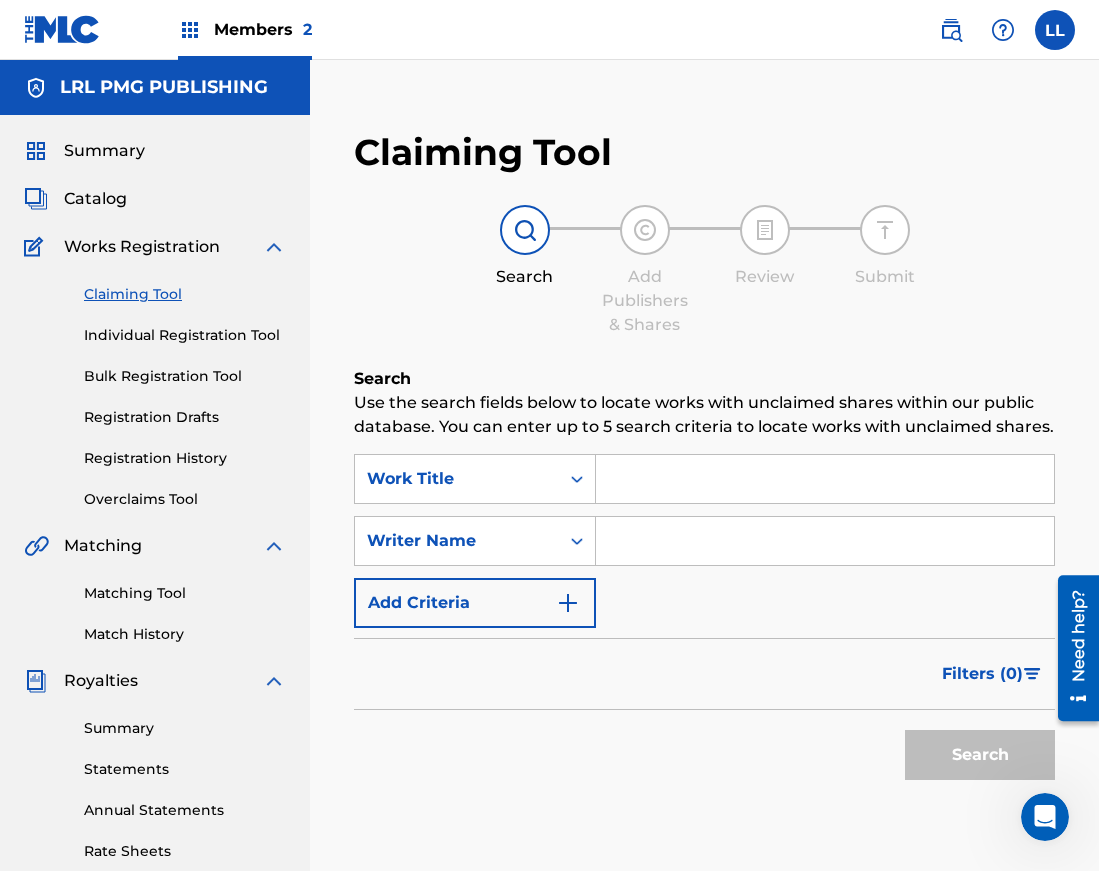 scroll, scrollTop: 369, scrollLeft: 0, axis: vertical 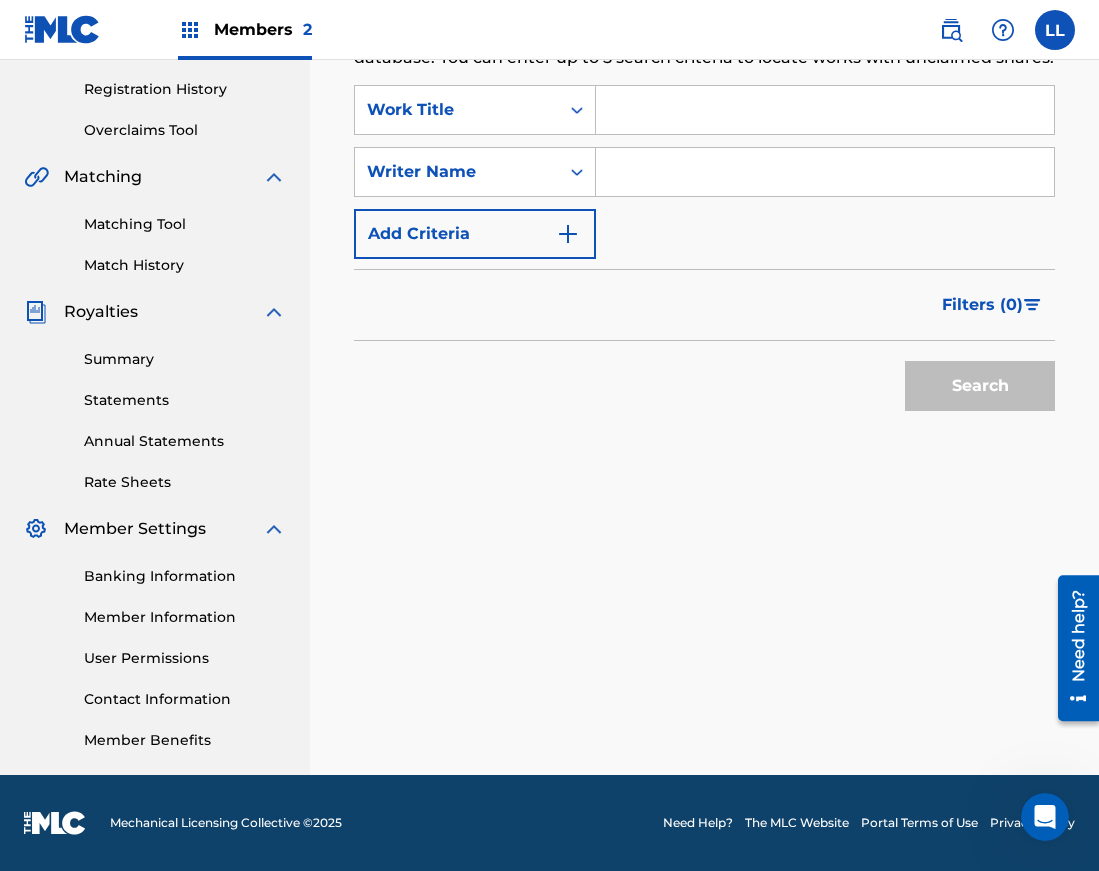 click at bounding box center (825, 172) 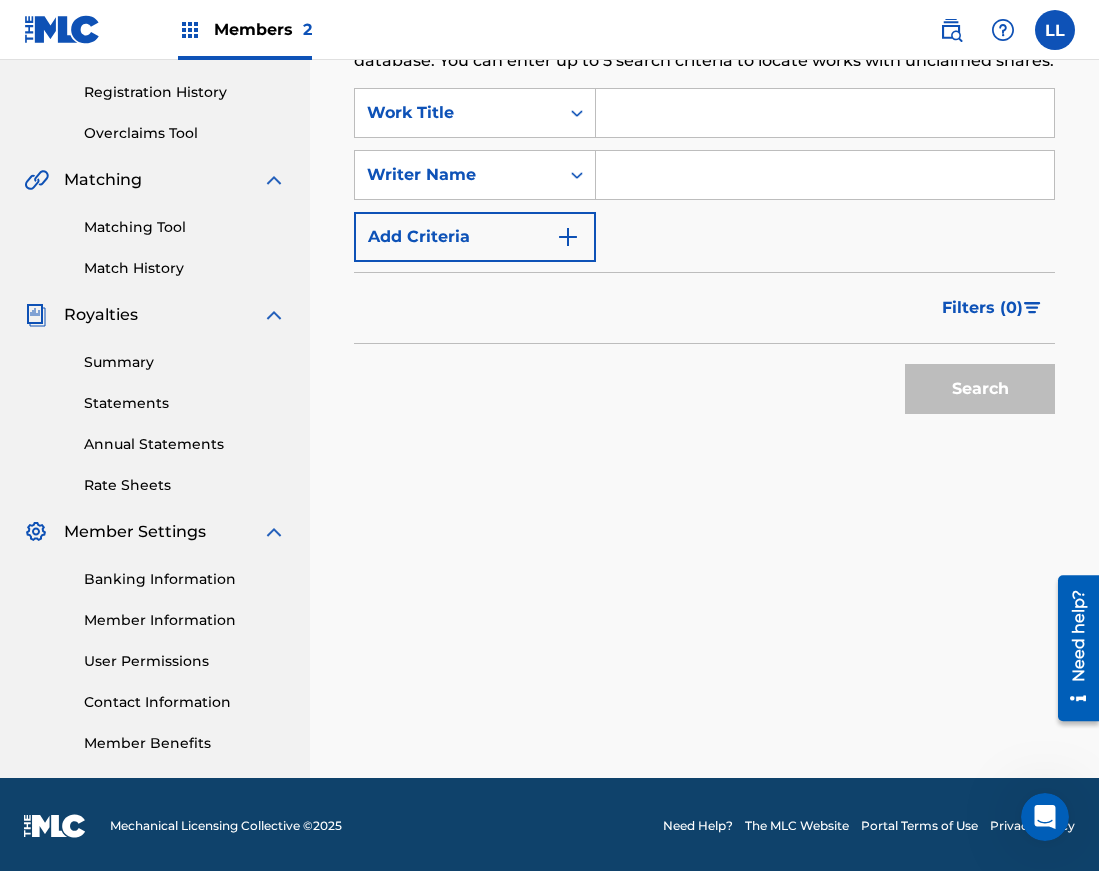 scroll, scrollTop: 369, scrollLeft: 0, axis: vertical 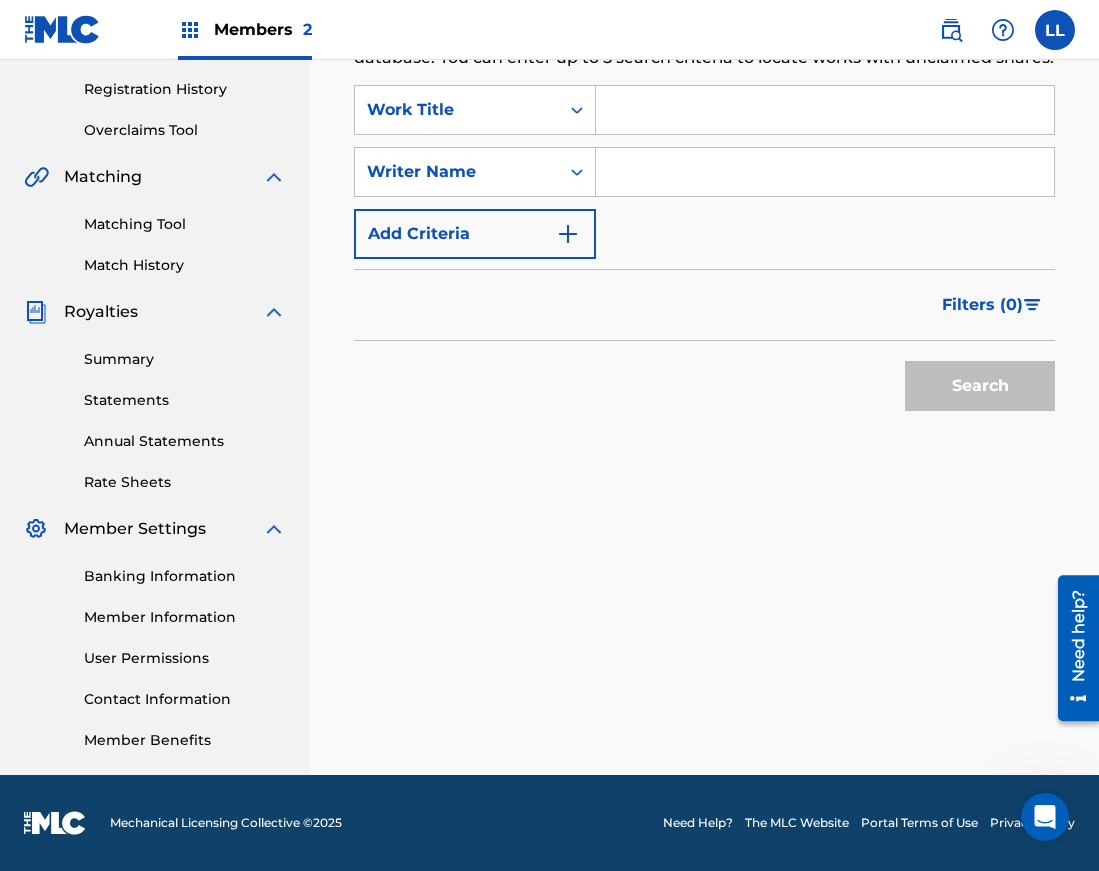 click at bounding box center [825, 172] 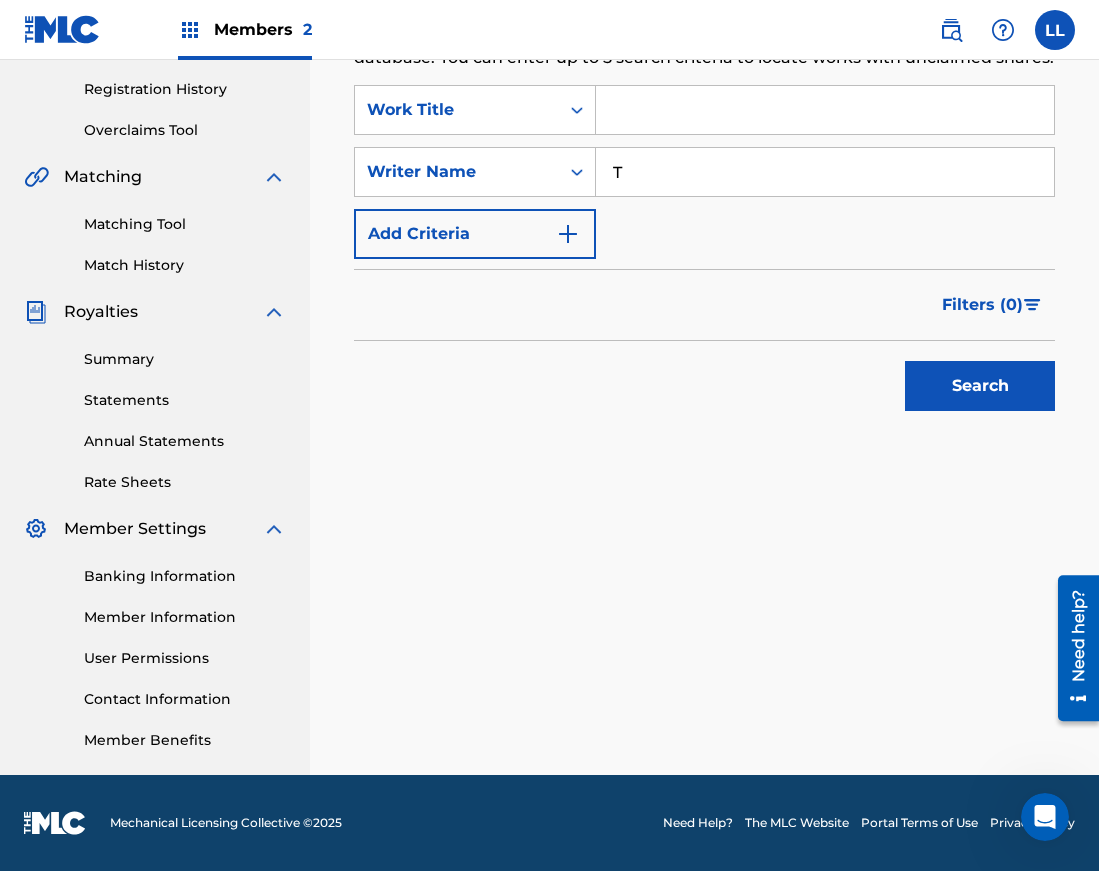 type on "[PERSON_NAME]" 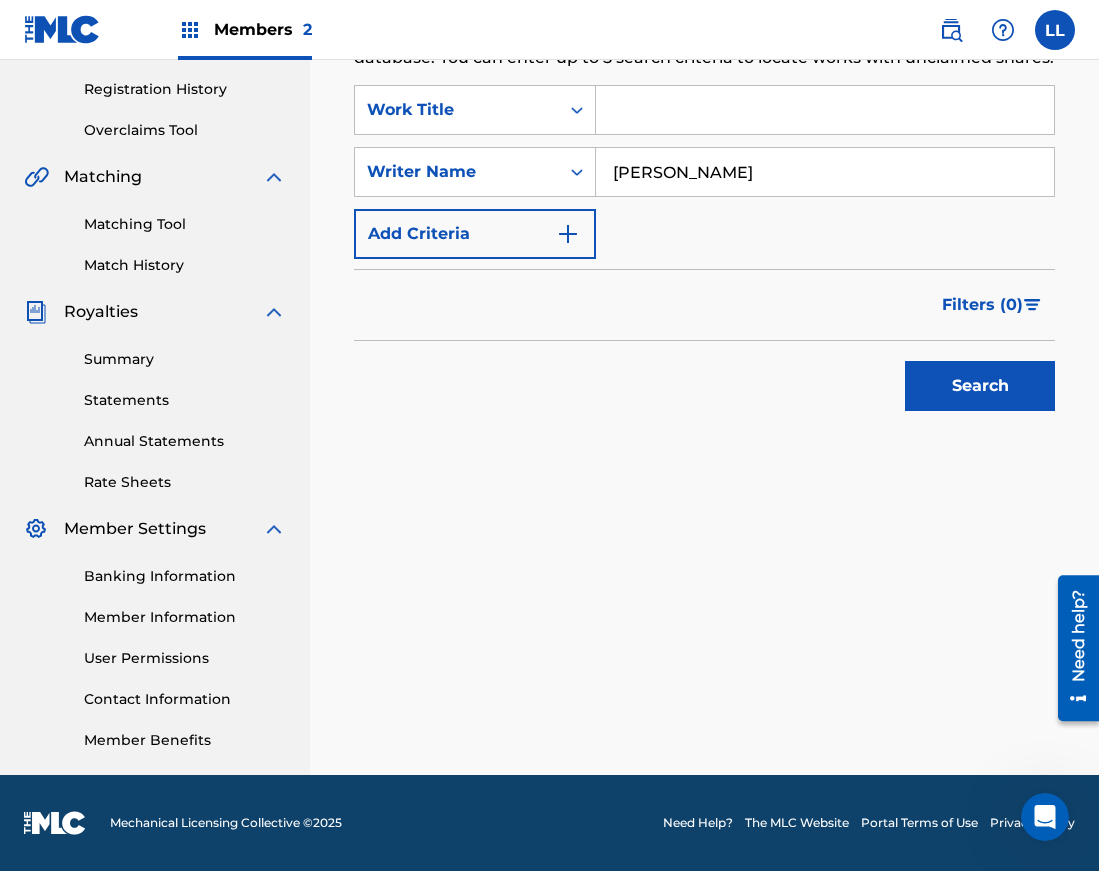 click on "Search" at bounding box center (980, 386) 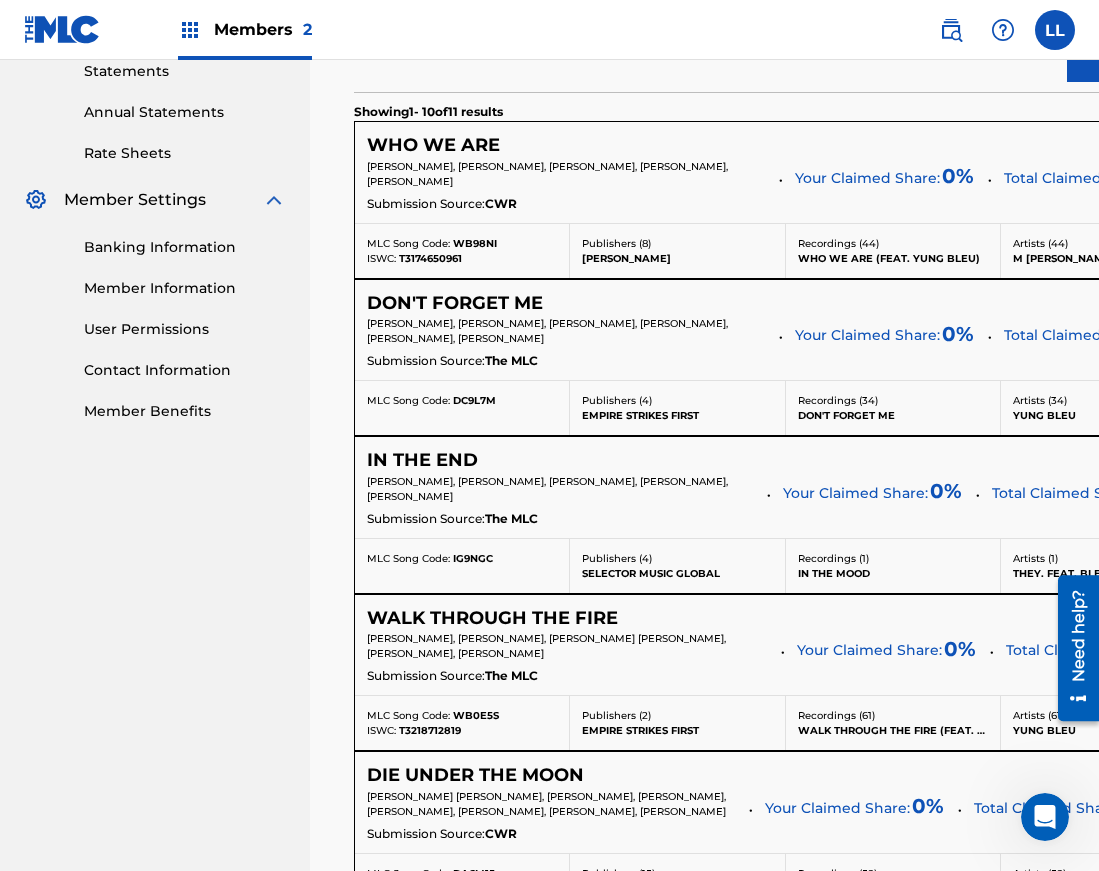 scroll, scrollTop: 712, scrollLeft: 0, axis: vertical 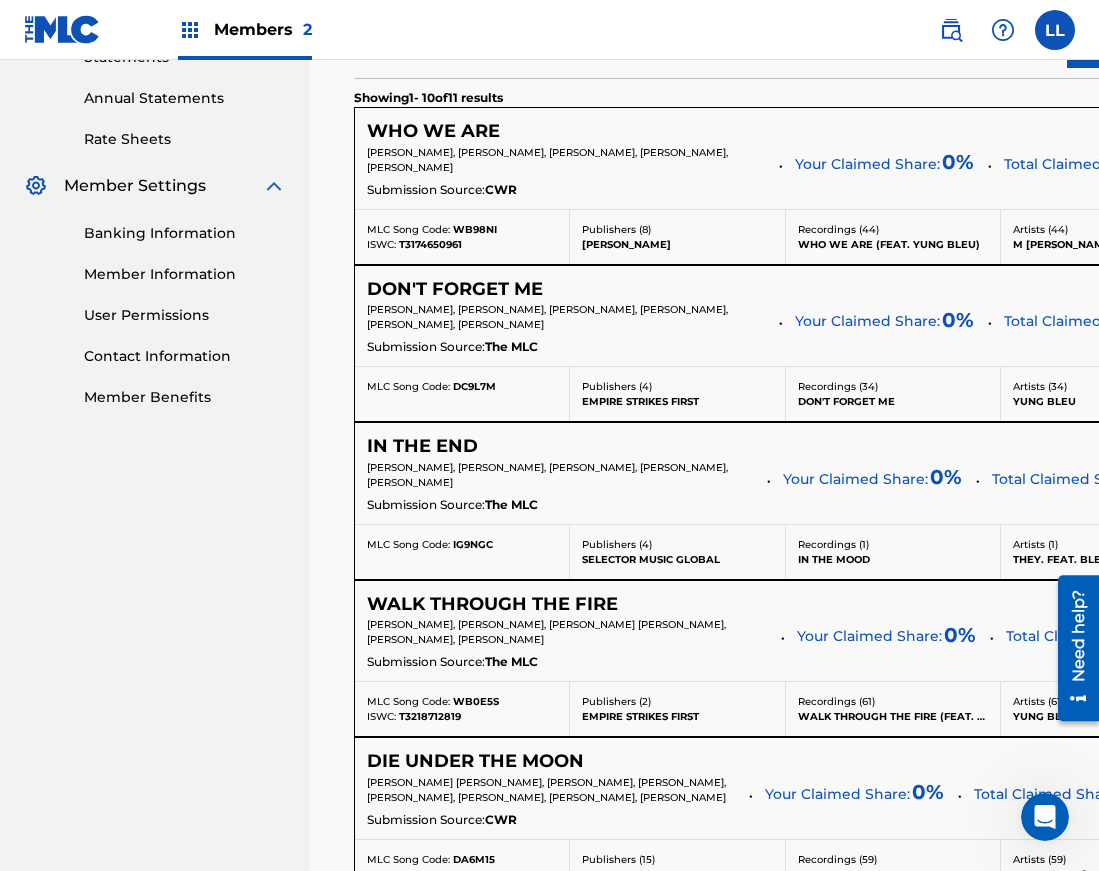 click on "DON'T FORGET ME" at bounding box center (455, 289) 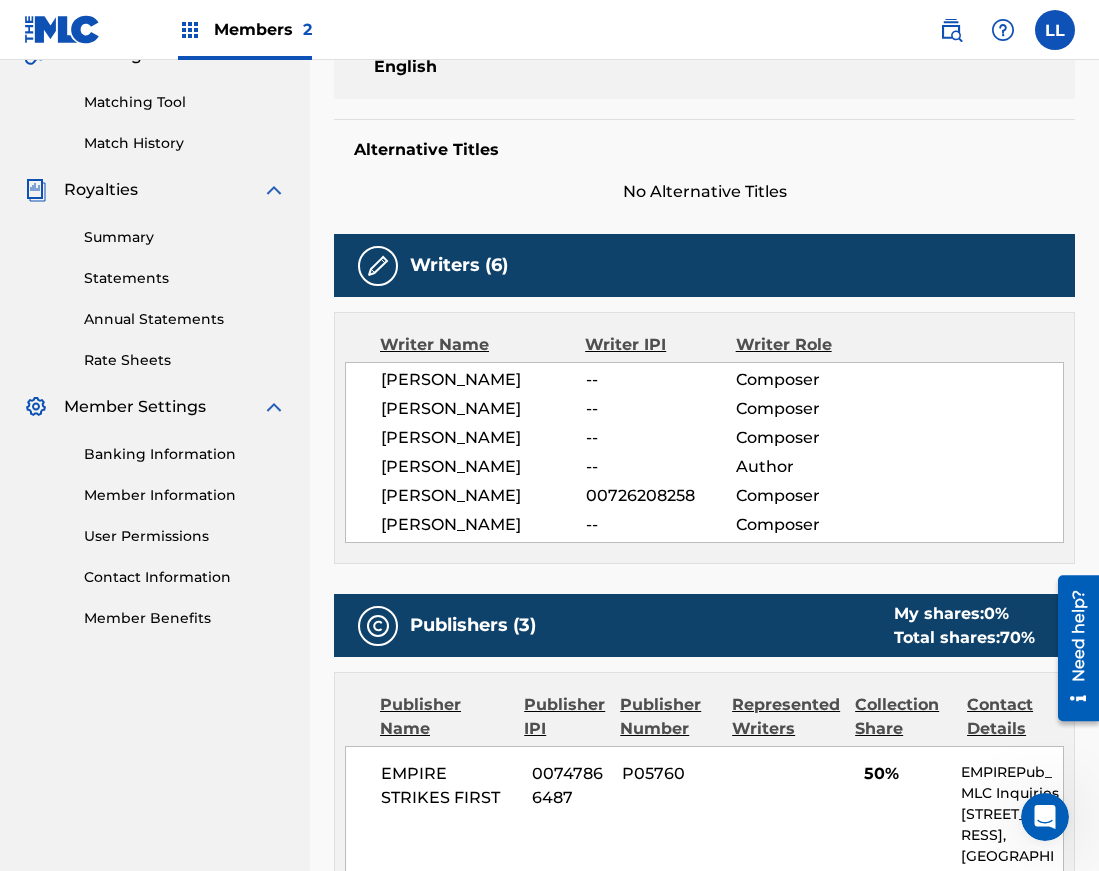 scroll, scrollTop: 0, scrollLeft: 0, axis: both 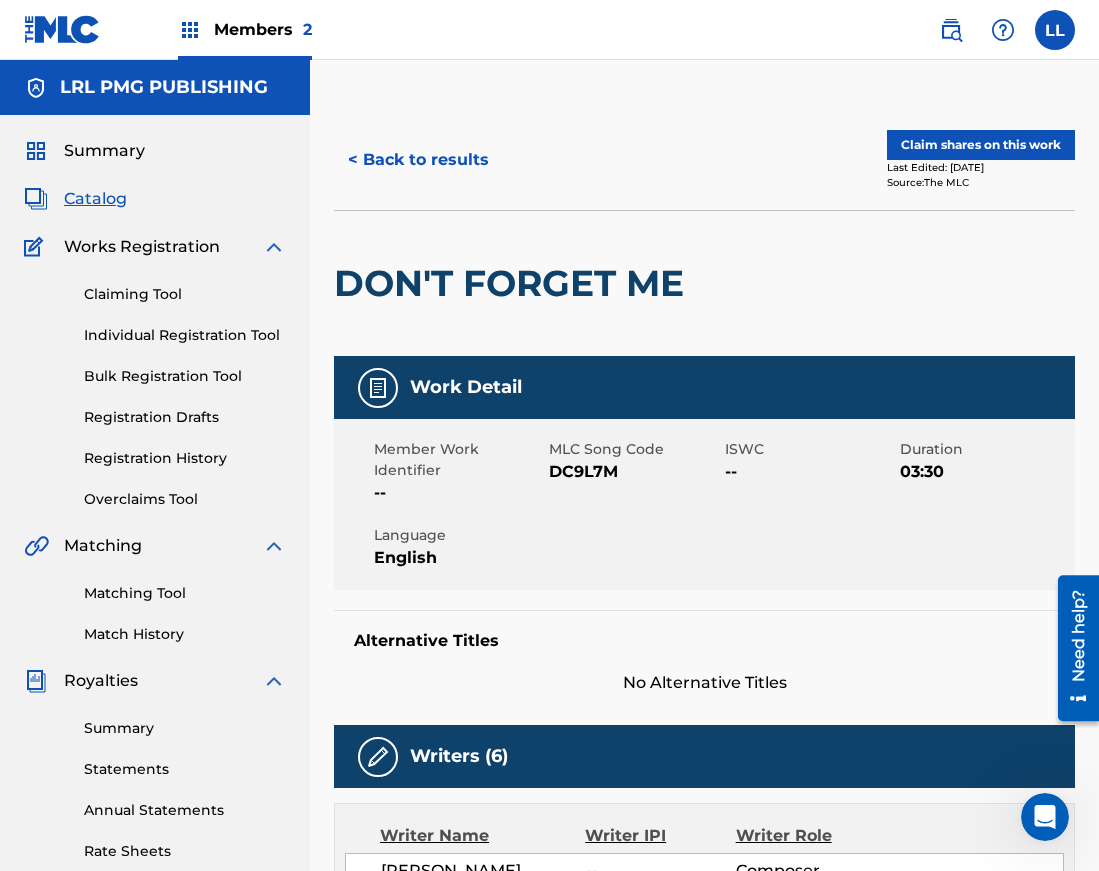 click on "< Back to results" at bounding box center (418, 160) 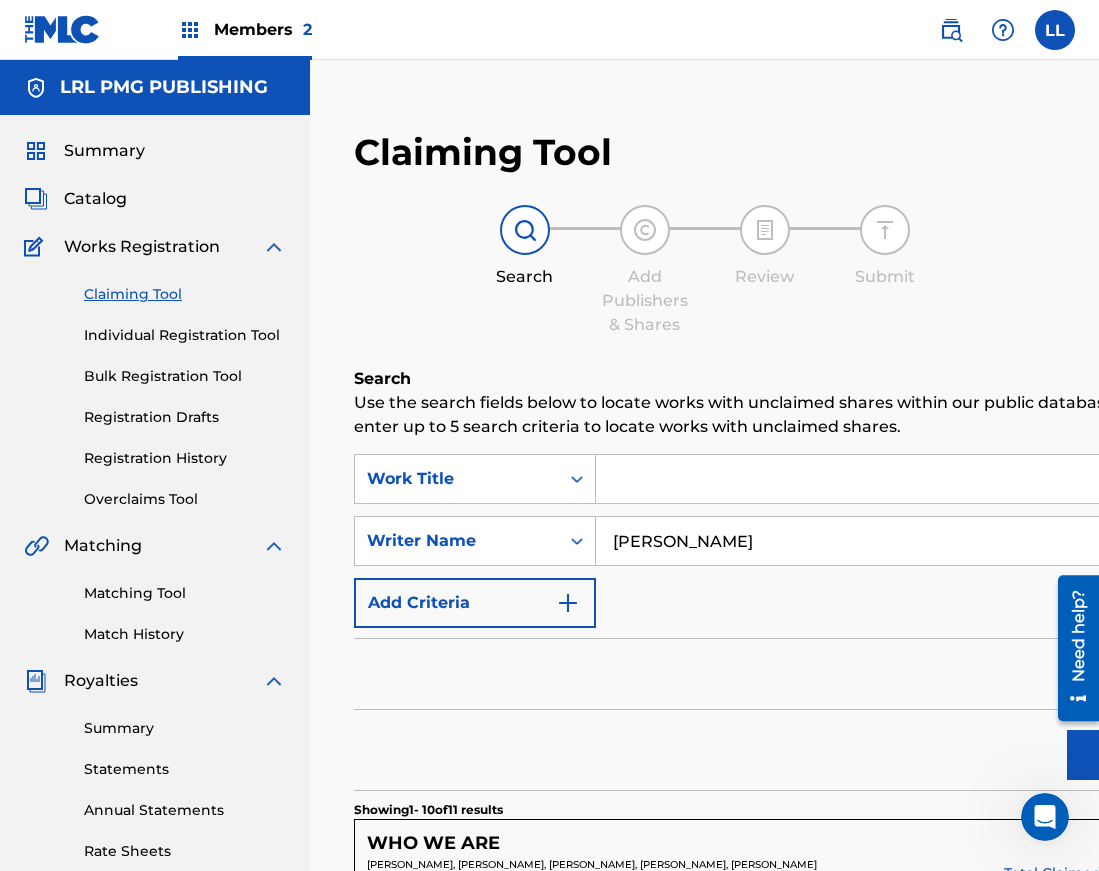 scroll, scrollTop: 712, scrollLeft: 0, axis: vertical 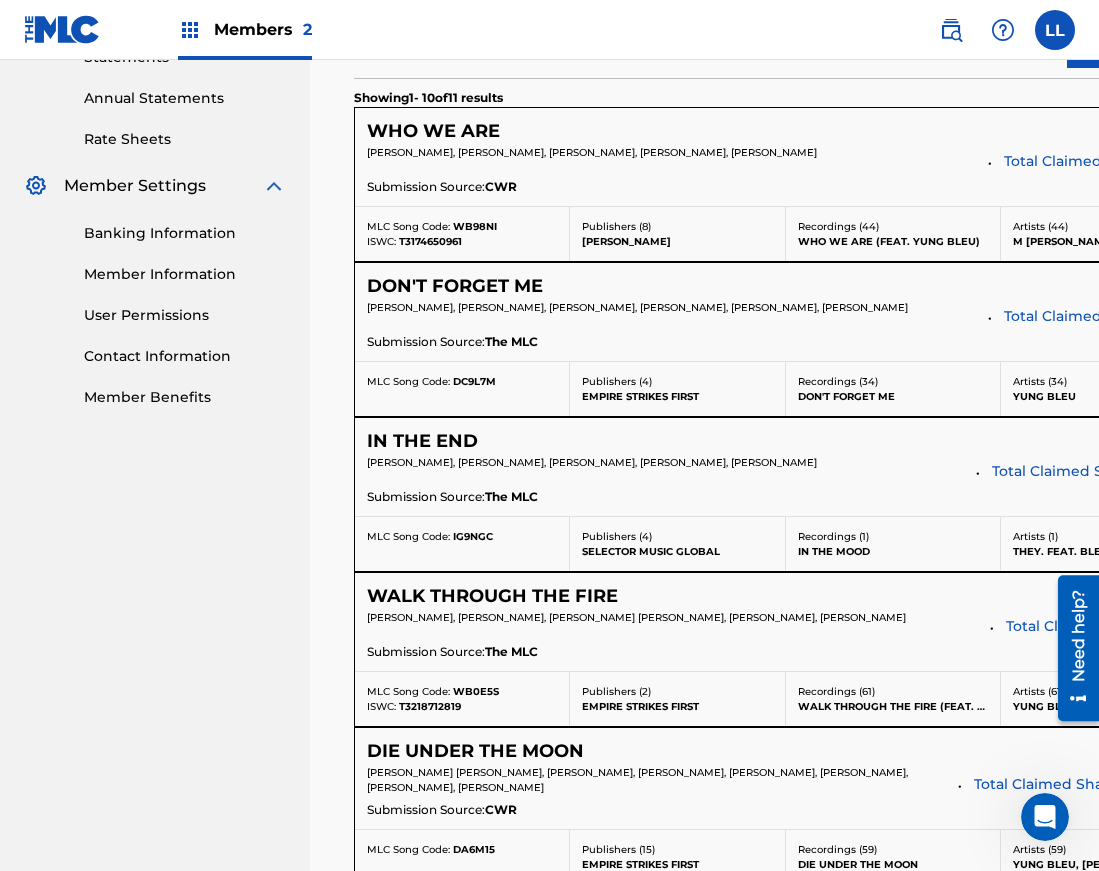 click on "IN THE END" at bounding box center (422, 441) 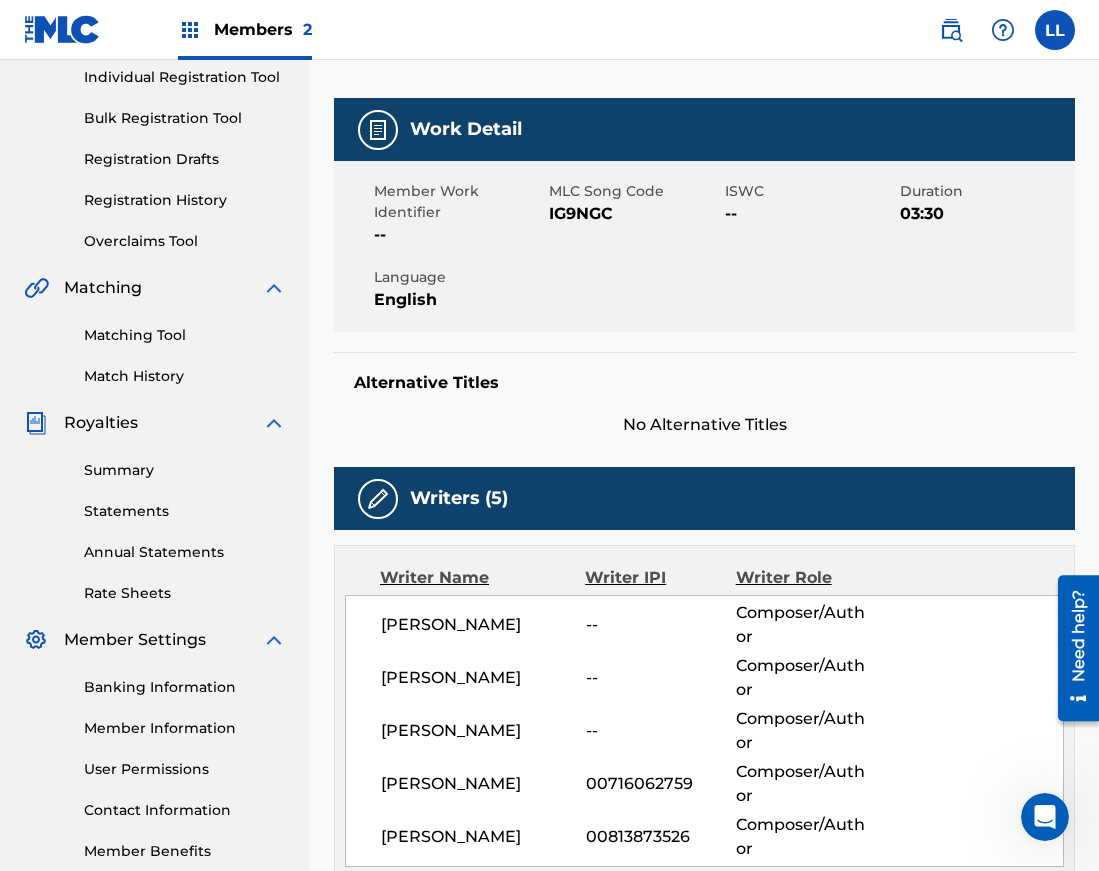 scroll, scrollTop: 0, scrollLeft: 0, axis: both 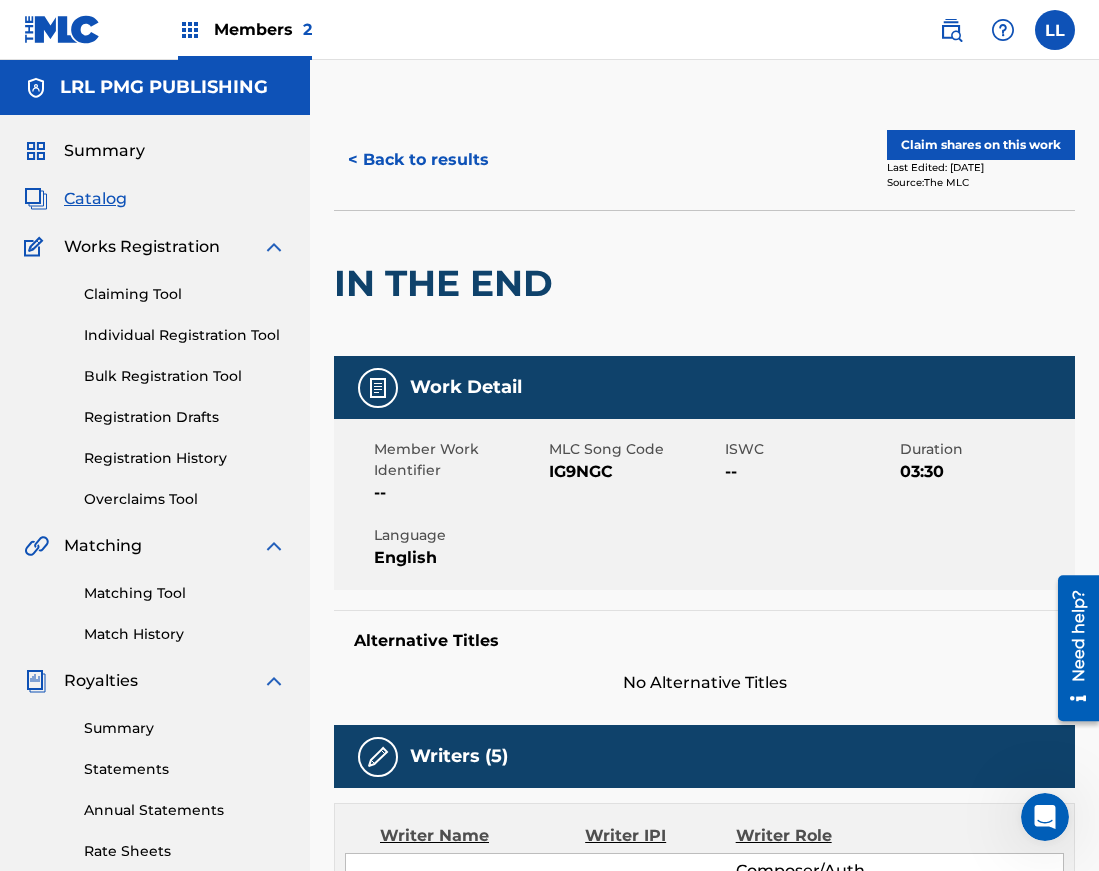 click on "< Back to results" at bounding box center (418, 160) 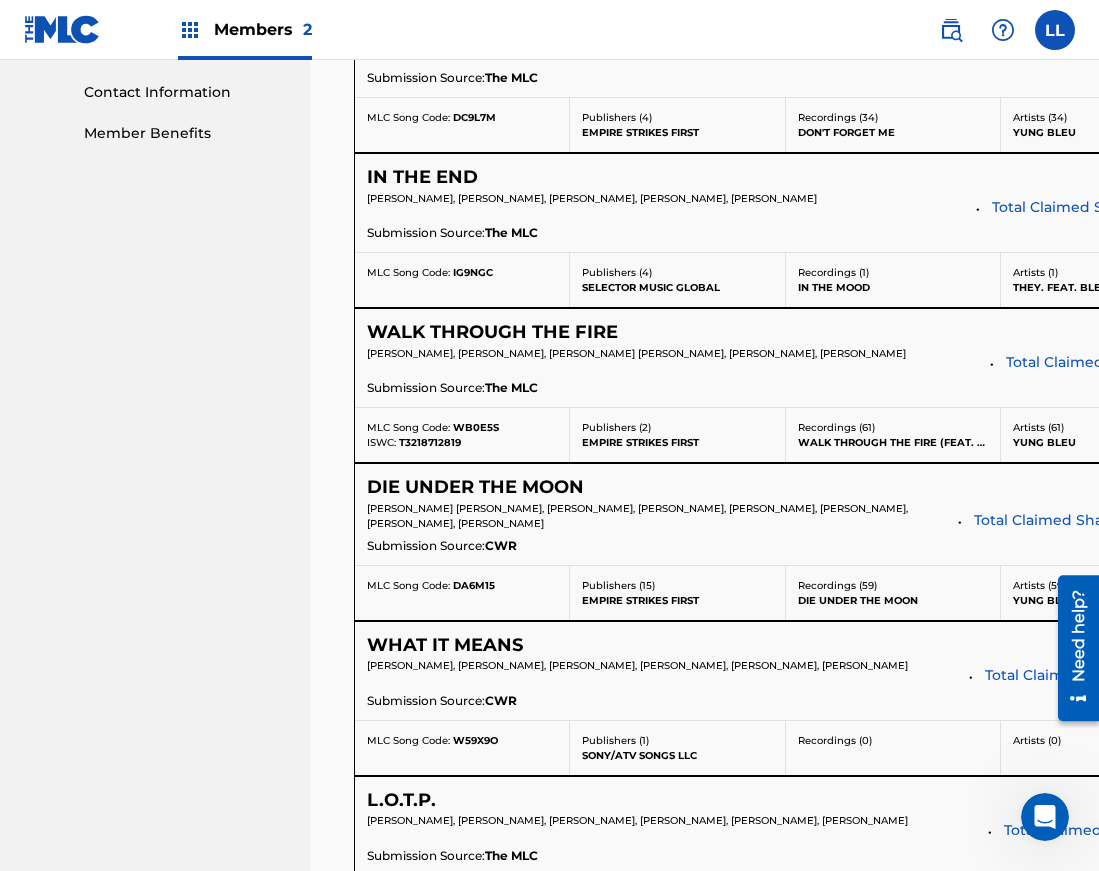 scroll, scrollTop: 978, scrollLeft: 0, axis: vertical 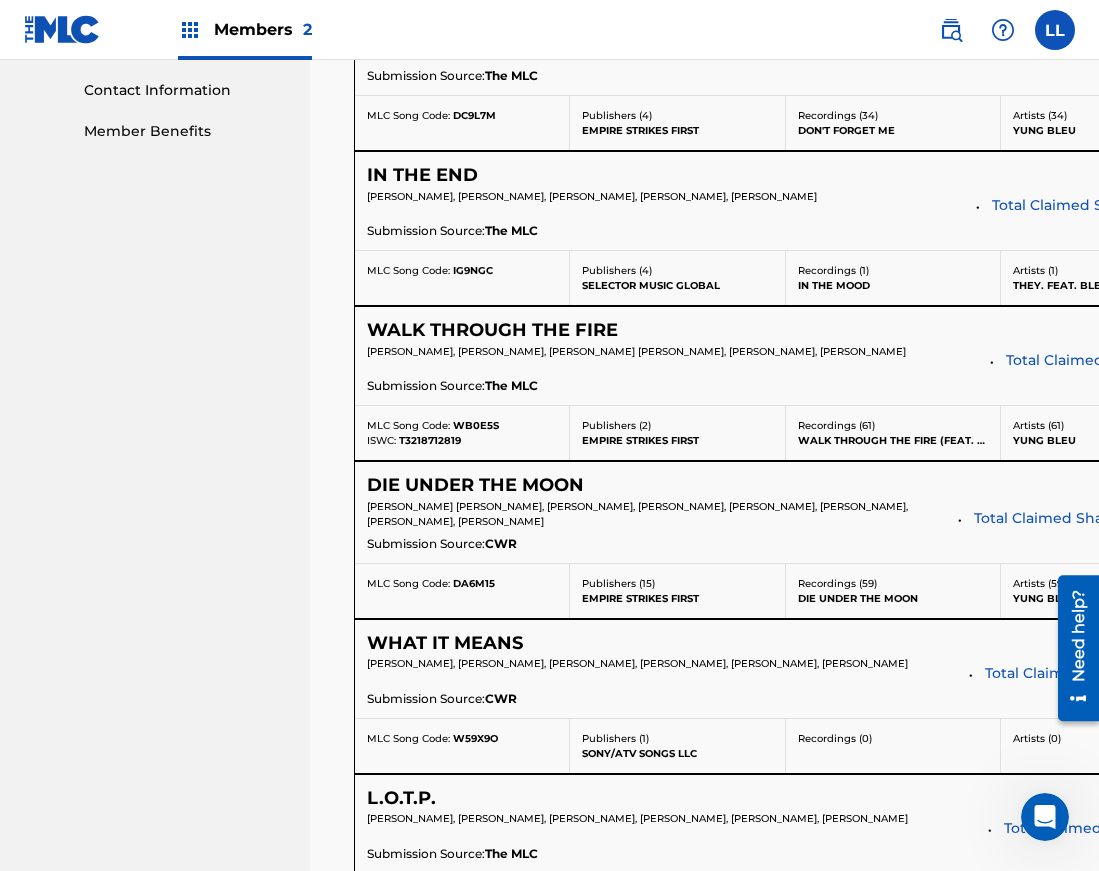 click on "WALK THROUGH THE FIRE" at bounding box center (492, 330) 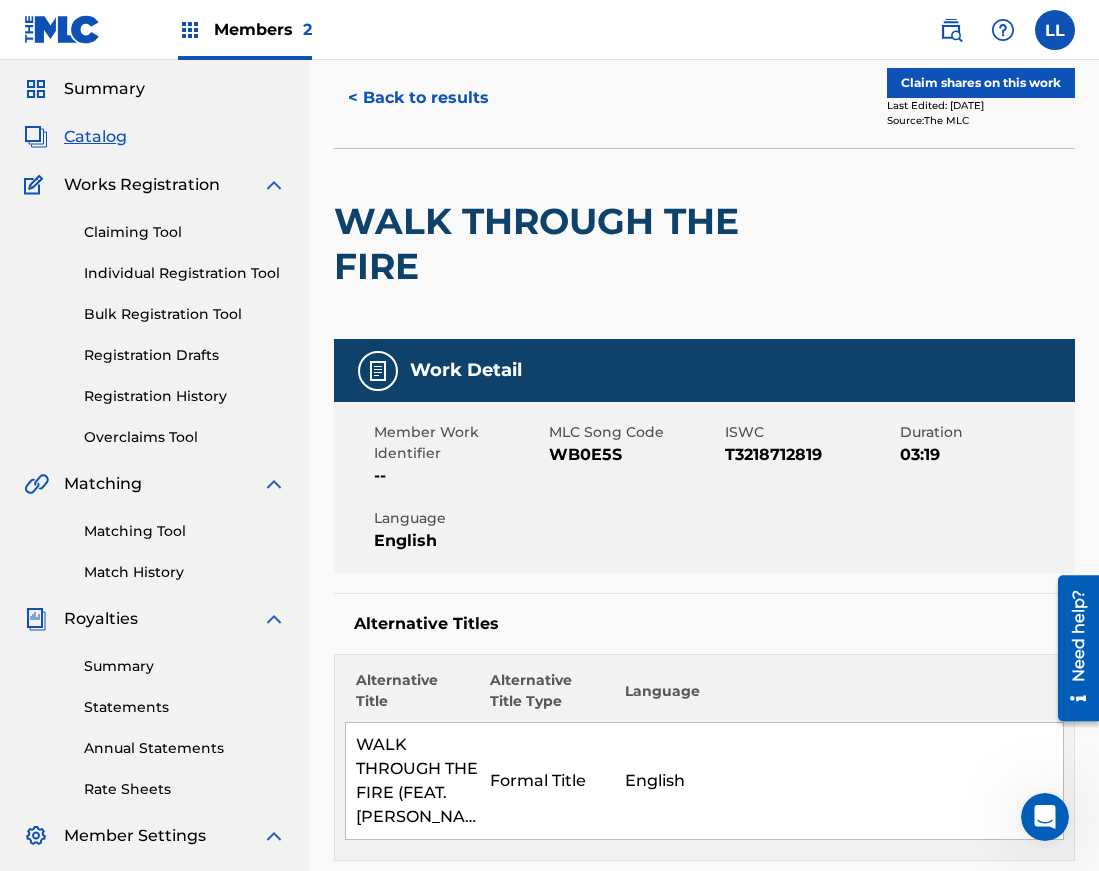 scroll, scrollTop: 67, scrollLeft: 0, axis: vertical 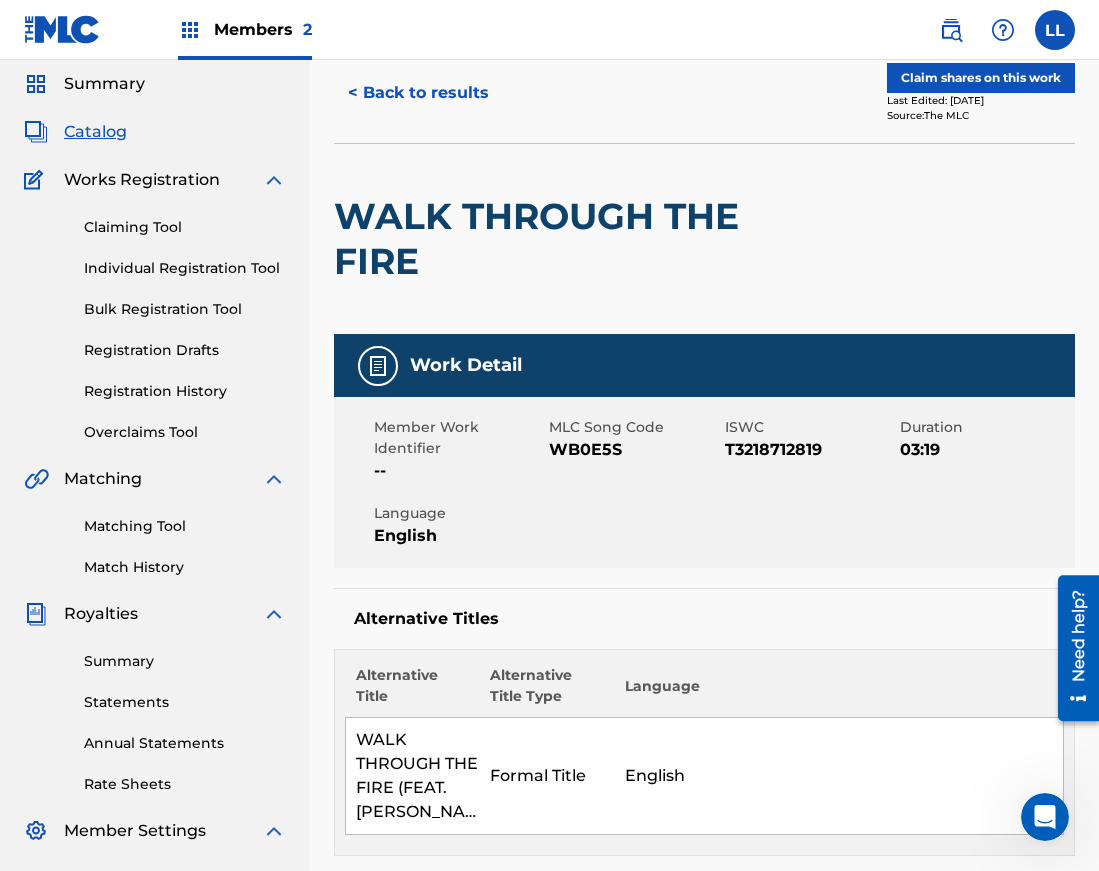 click on "Claim shares on this work" at bounding box center [981, 78] 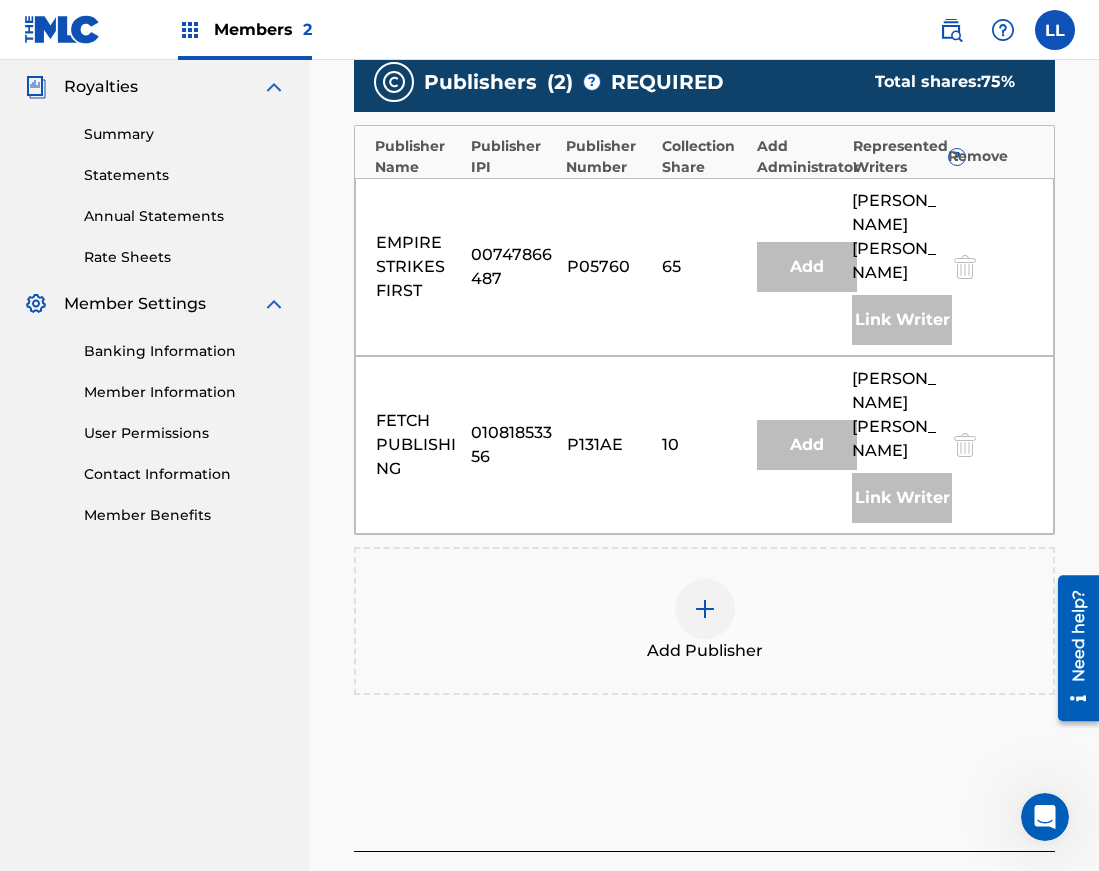 scroll, scrollTop: 665, scrollLeft: 0, axis: vertical 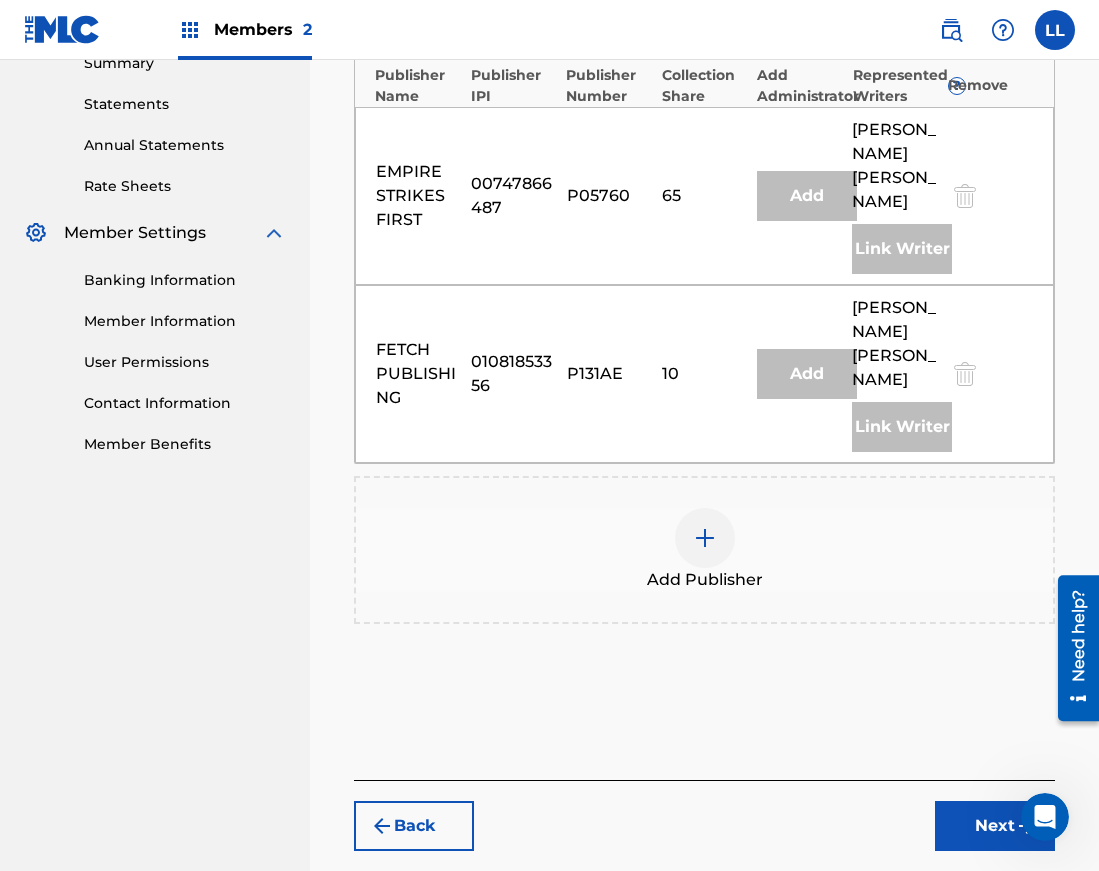 click at bounding box center [705, 538] 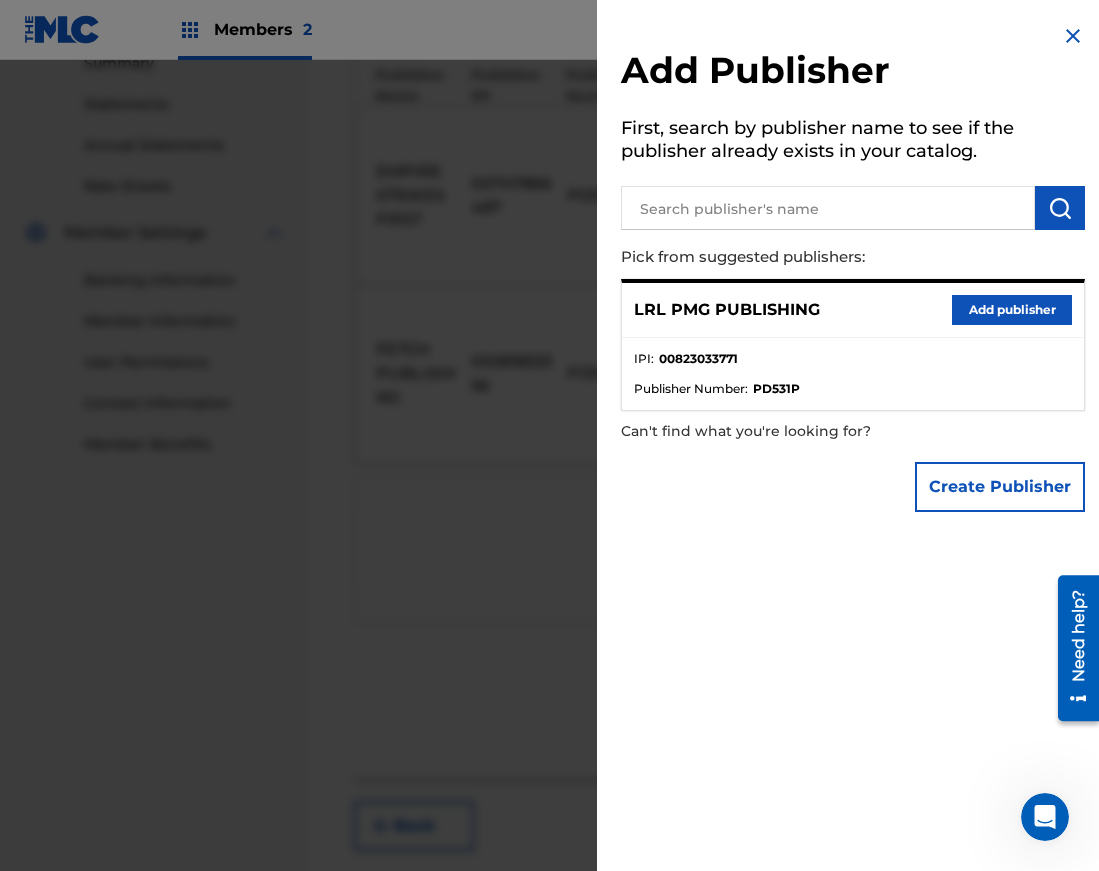 click on "Add publisher" at bounding box center (1012, 310) 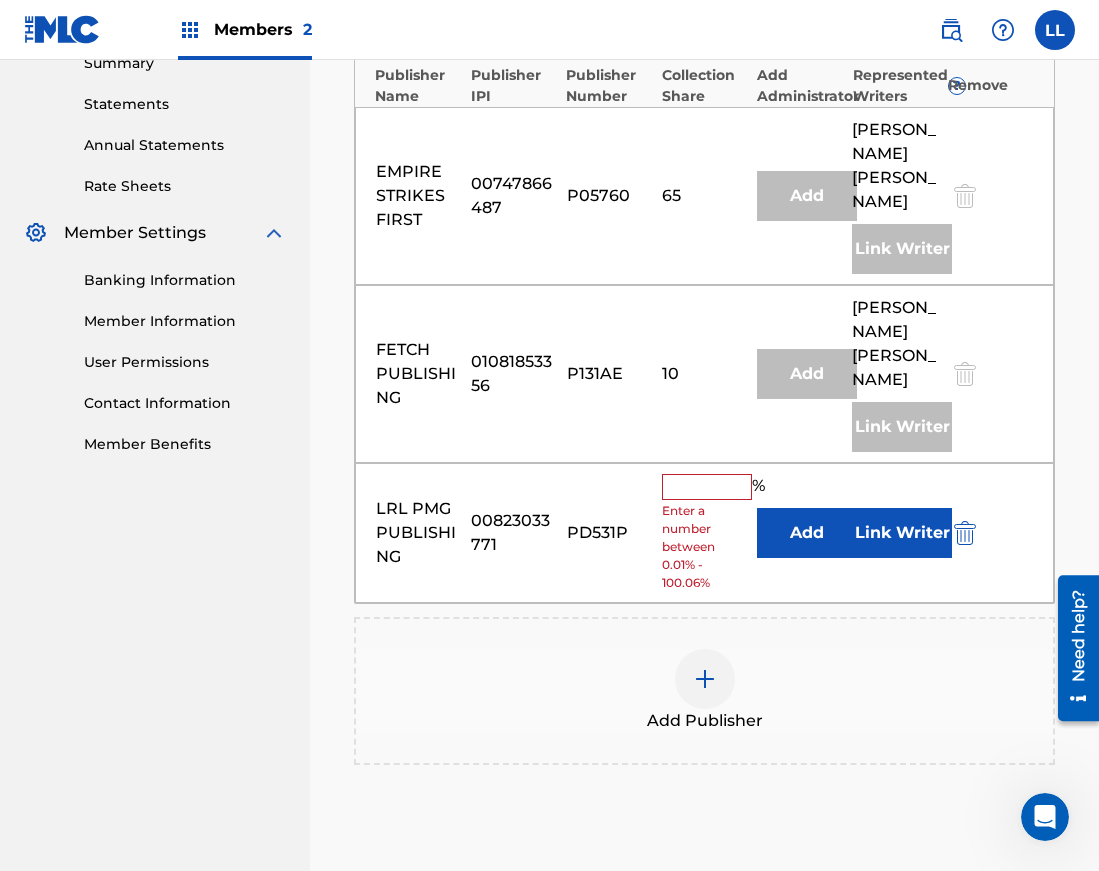 click on "Add" at bounding box center (807, 533) 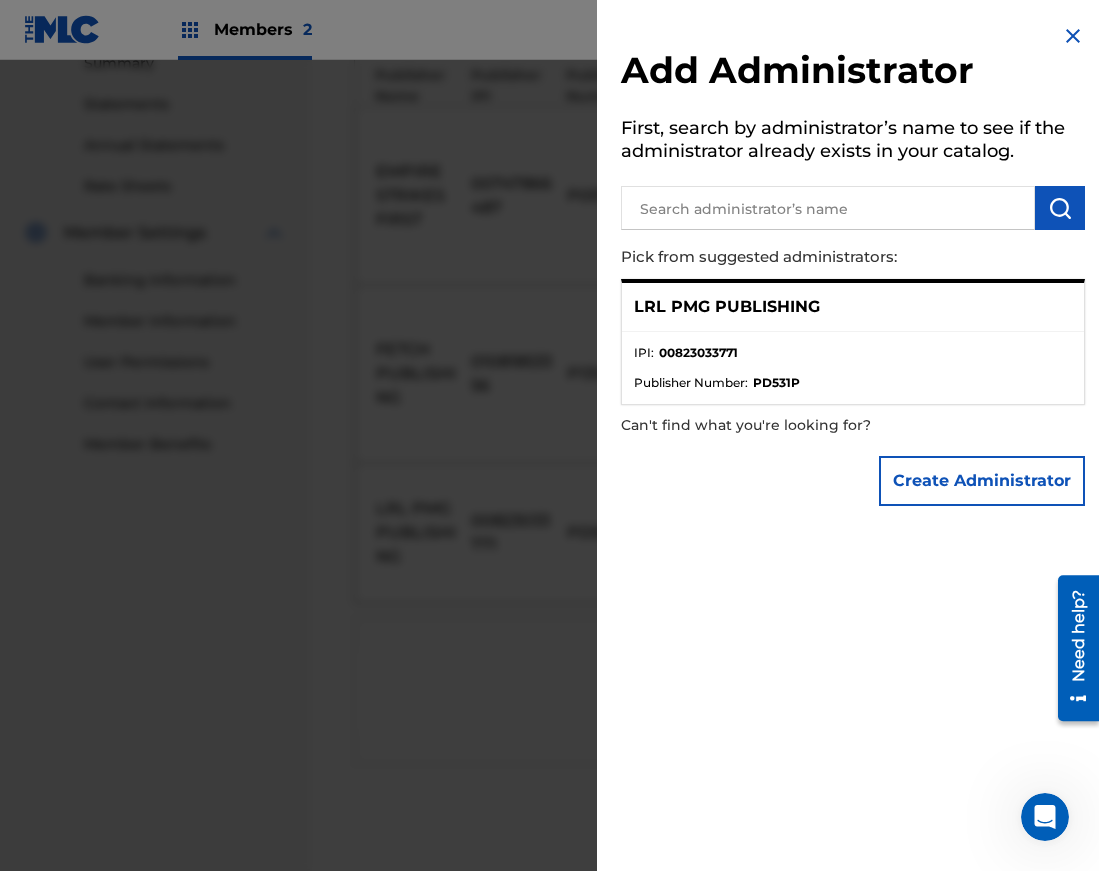 click at bounding box center (1073, 36) 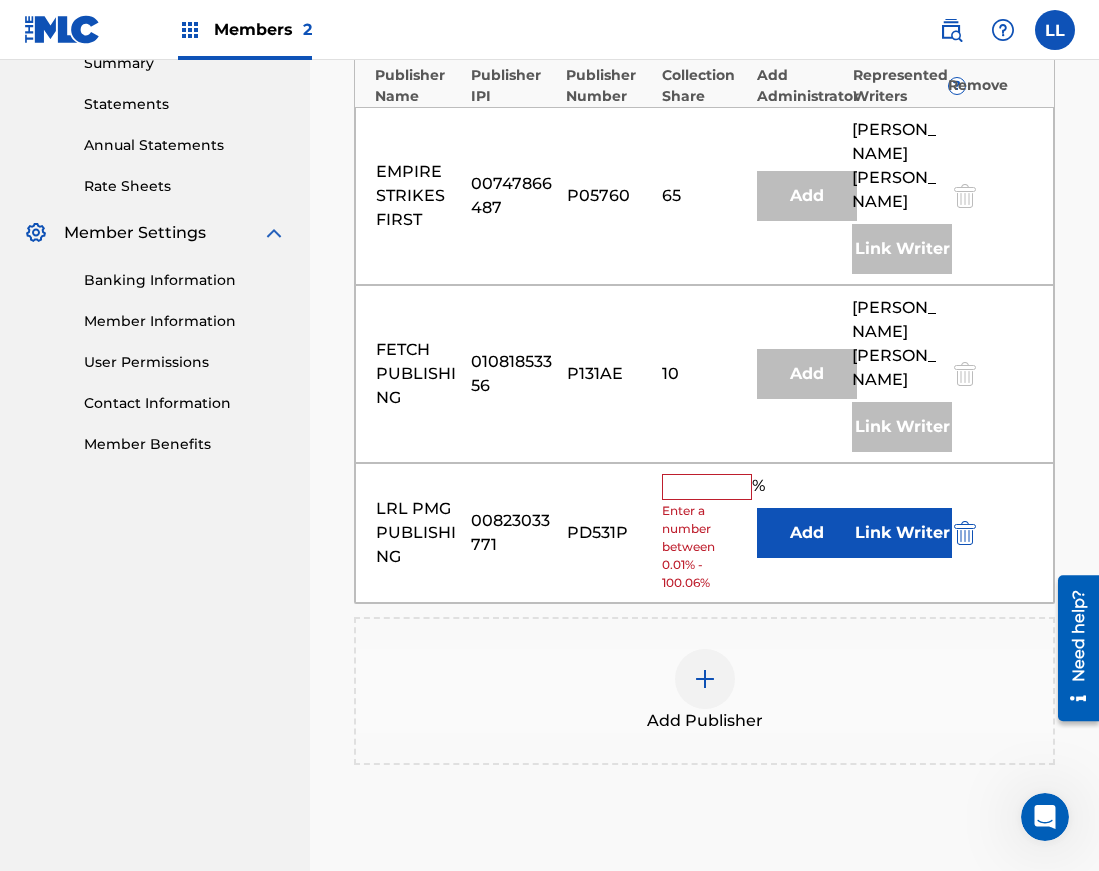 click on "Link Writer" at bounding box center [902, 533] 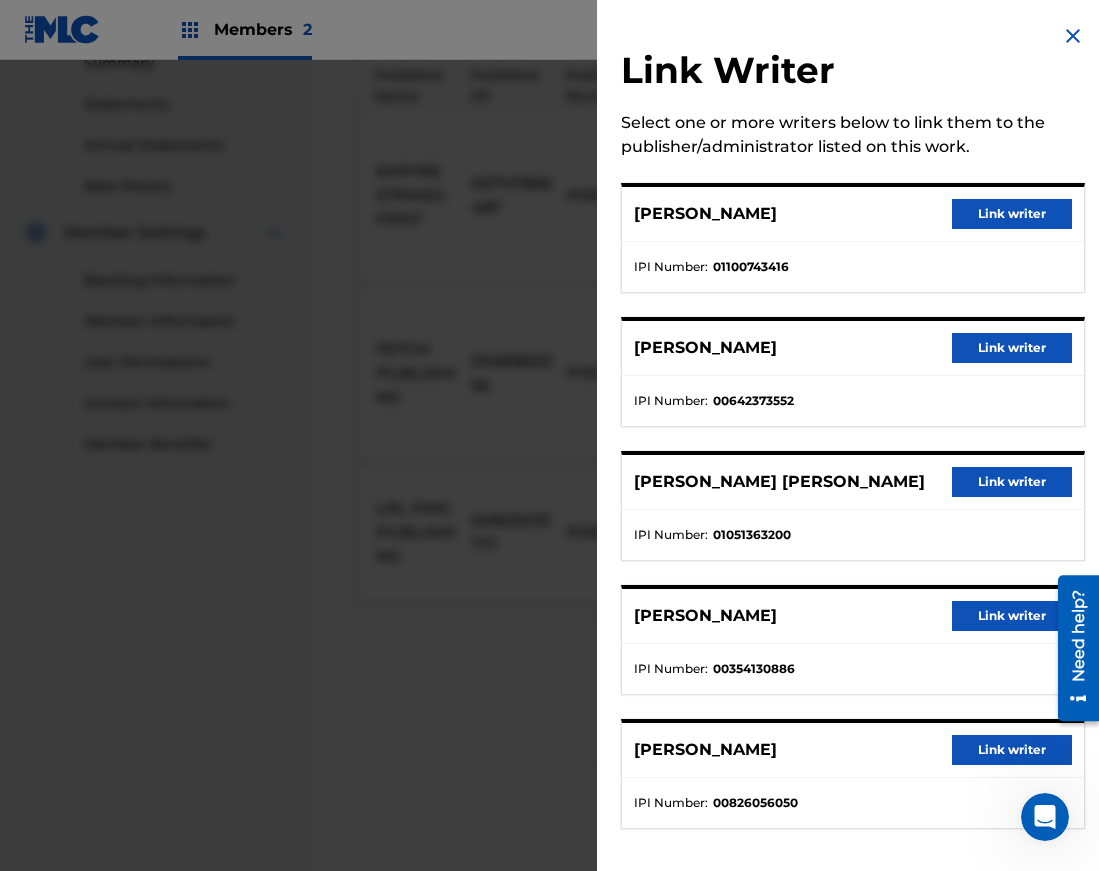 scroll, scrollTop: 6, scrollLeft: 0, axis: vertical 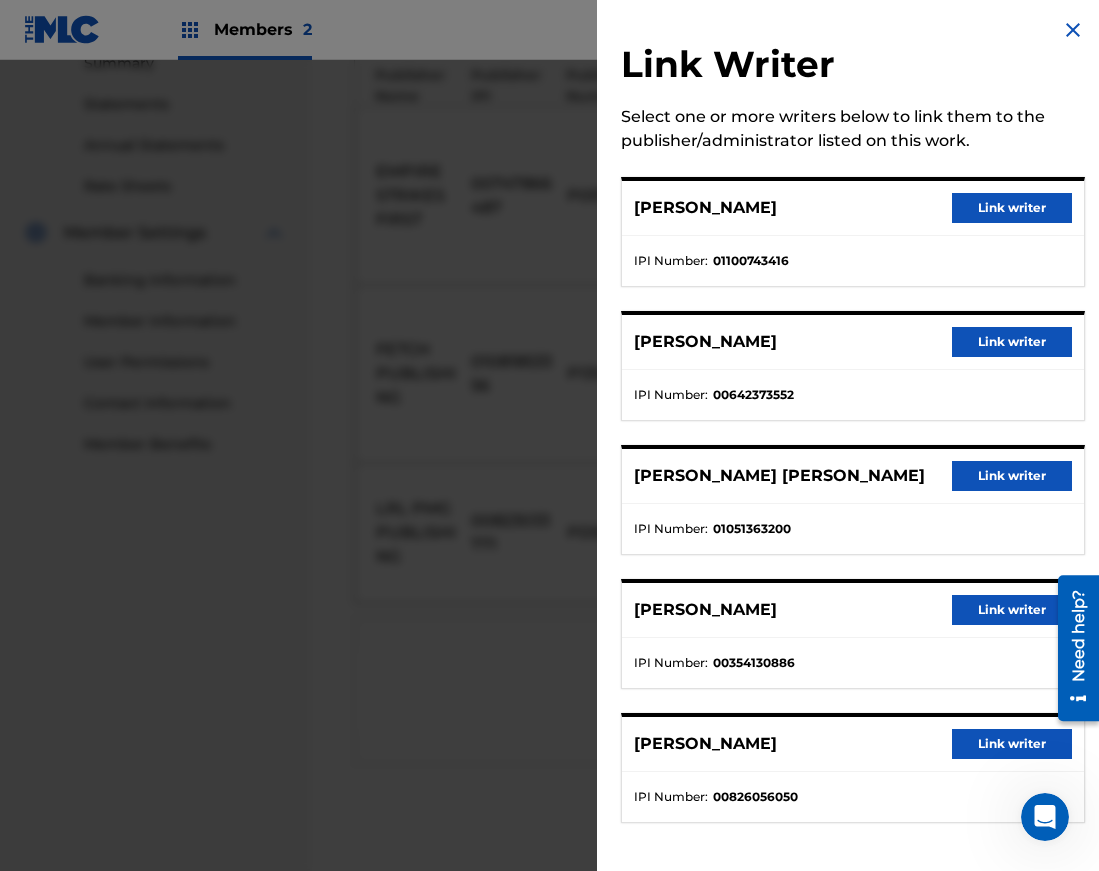 click on "Link writer" at bounding box center (1012, 208) 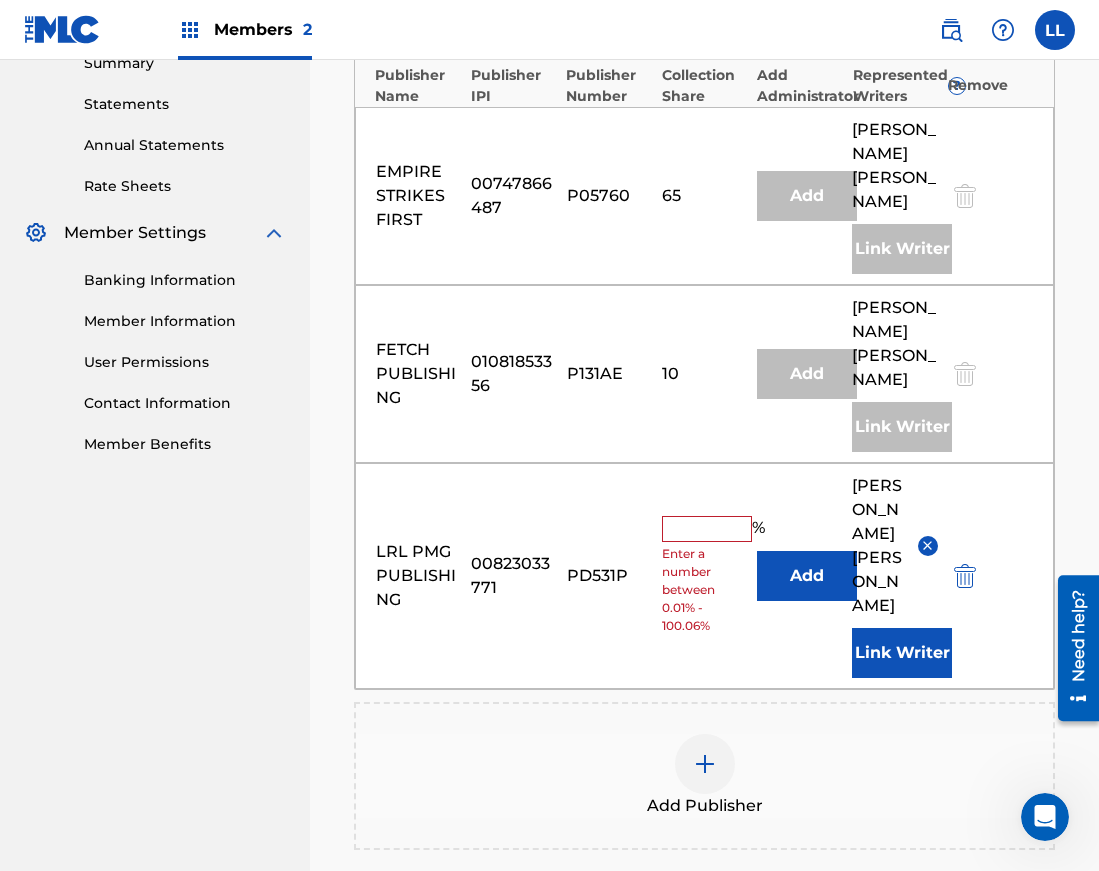 click at bounding box center (707, 529) 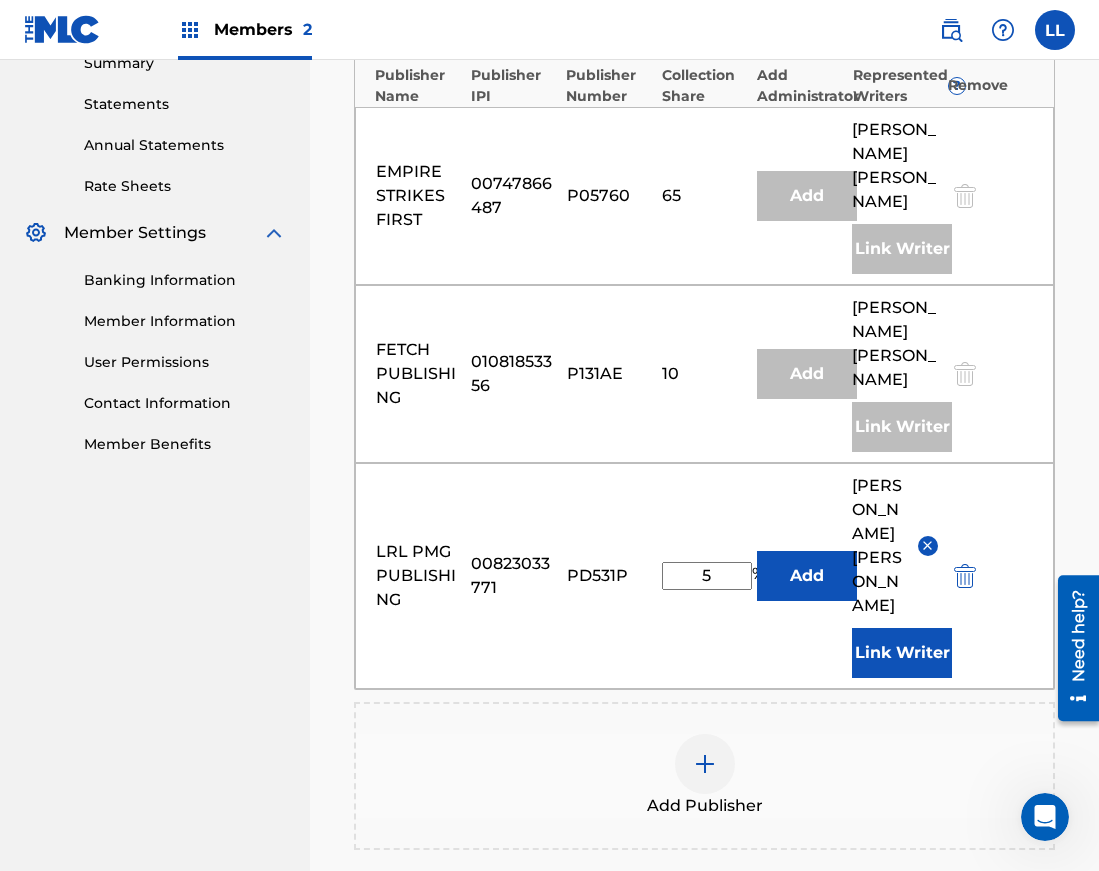 type on "5" 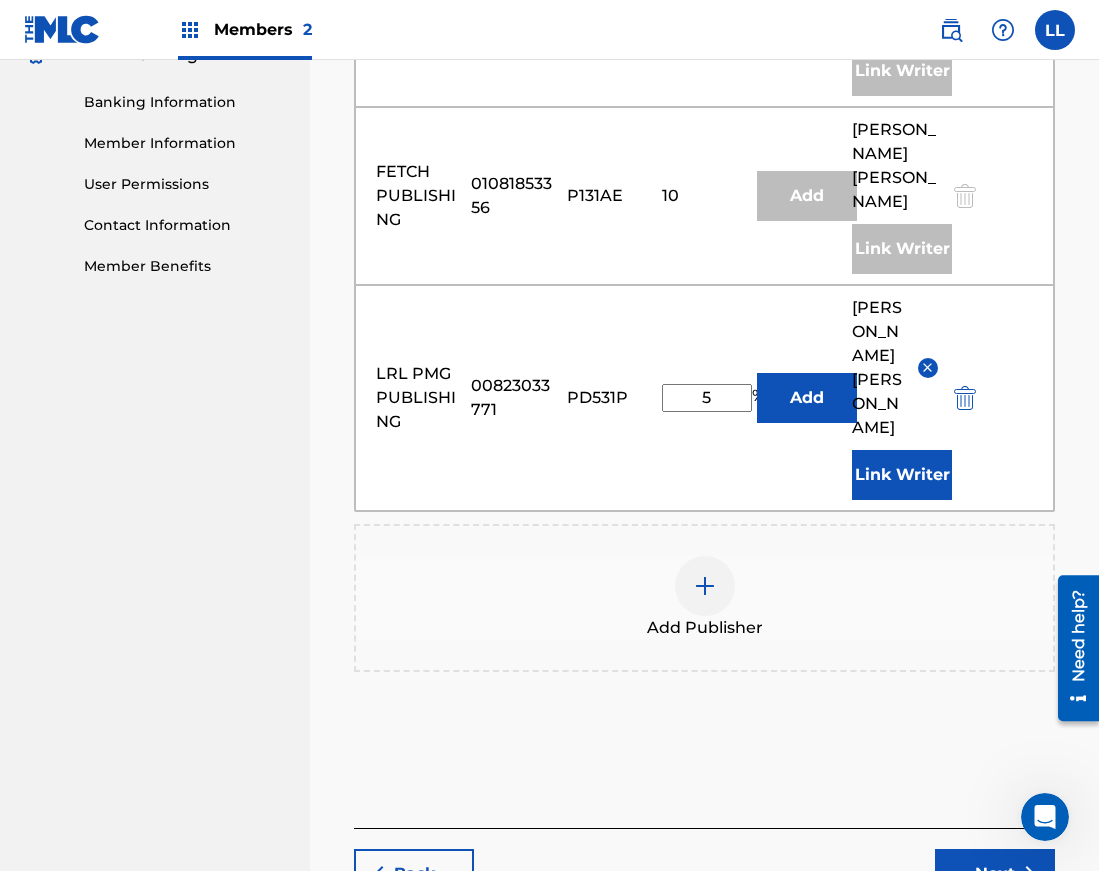 click on "Next" at bounding box center (995, 874) 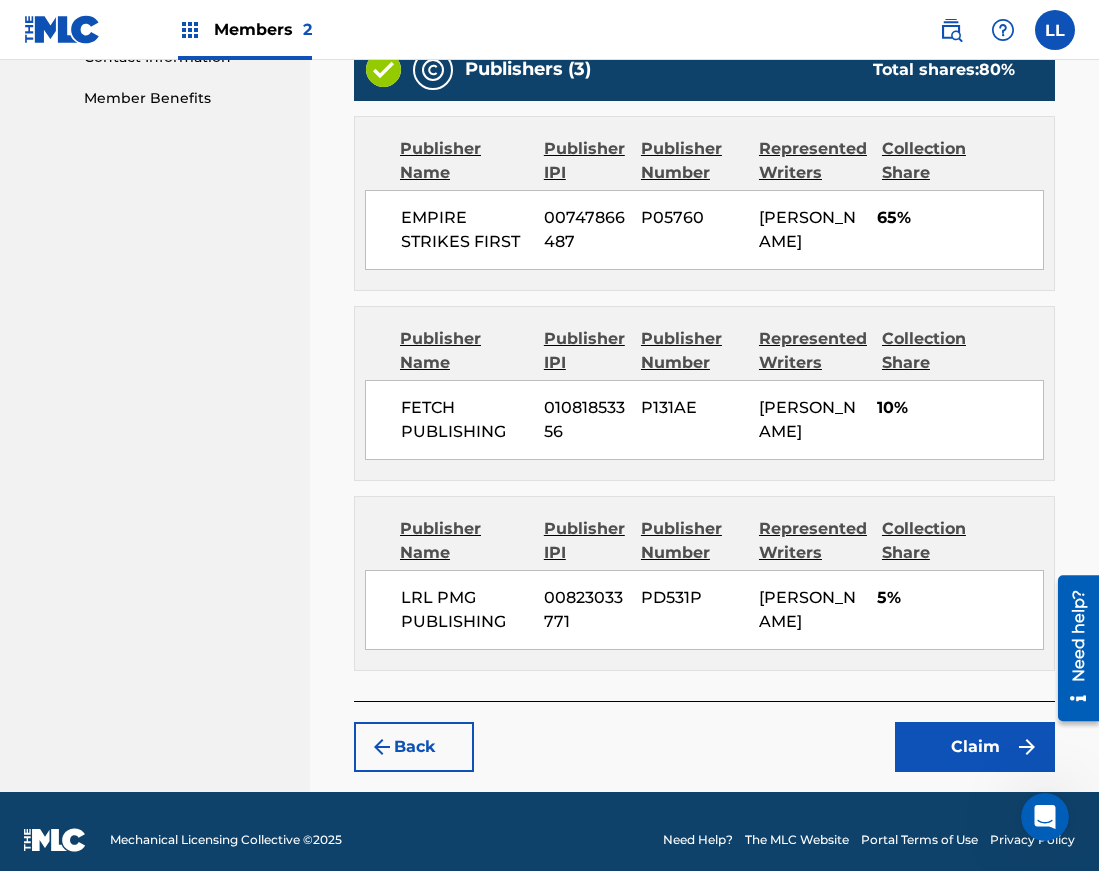 scroll, scrollTop: 1028, scrollLeft: 0, axis: vertical 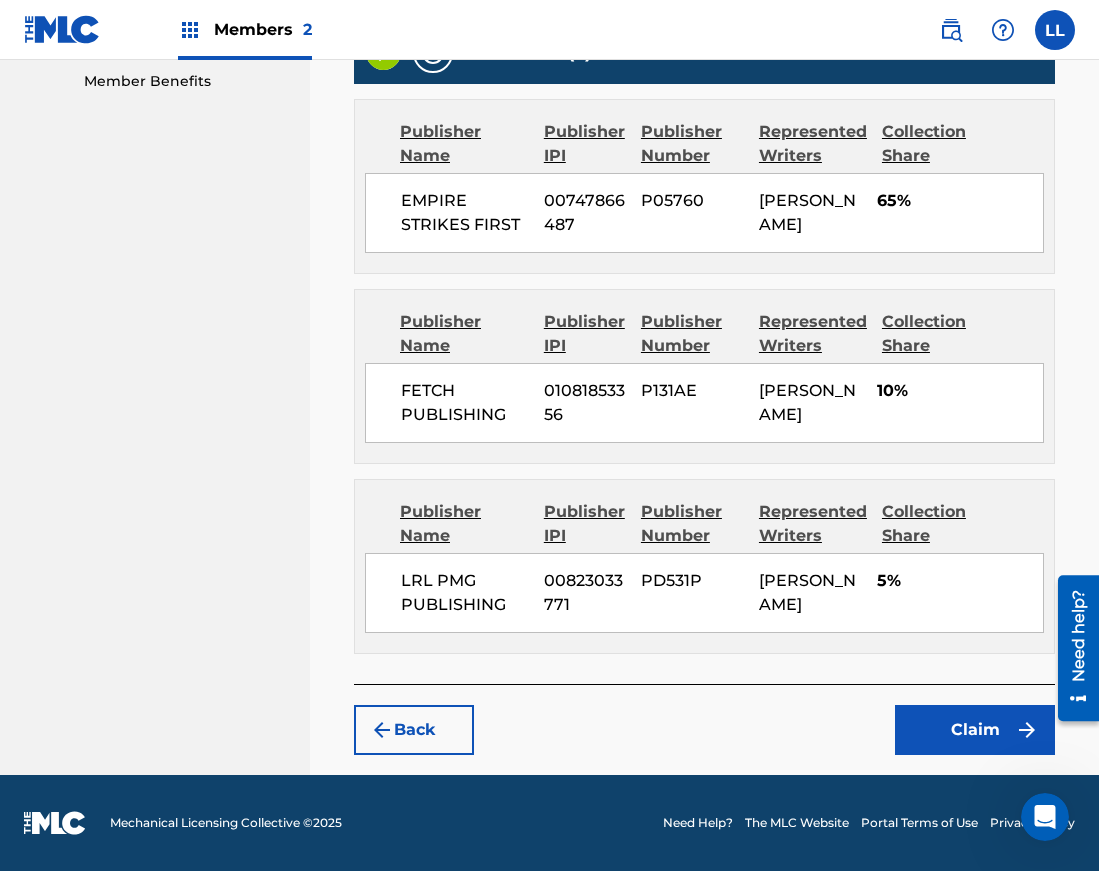 click on "Claim" at bounding box center (975, 730) 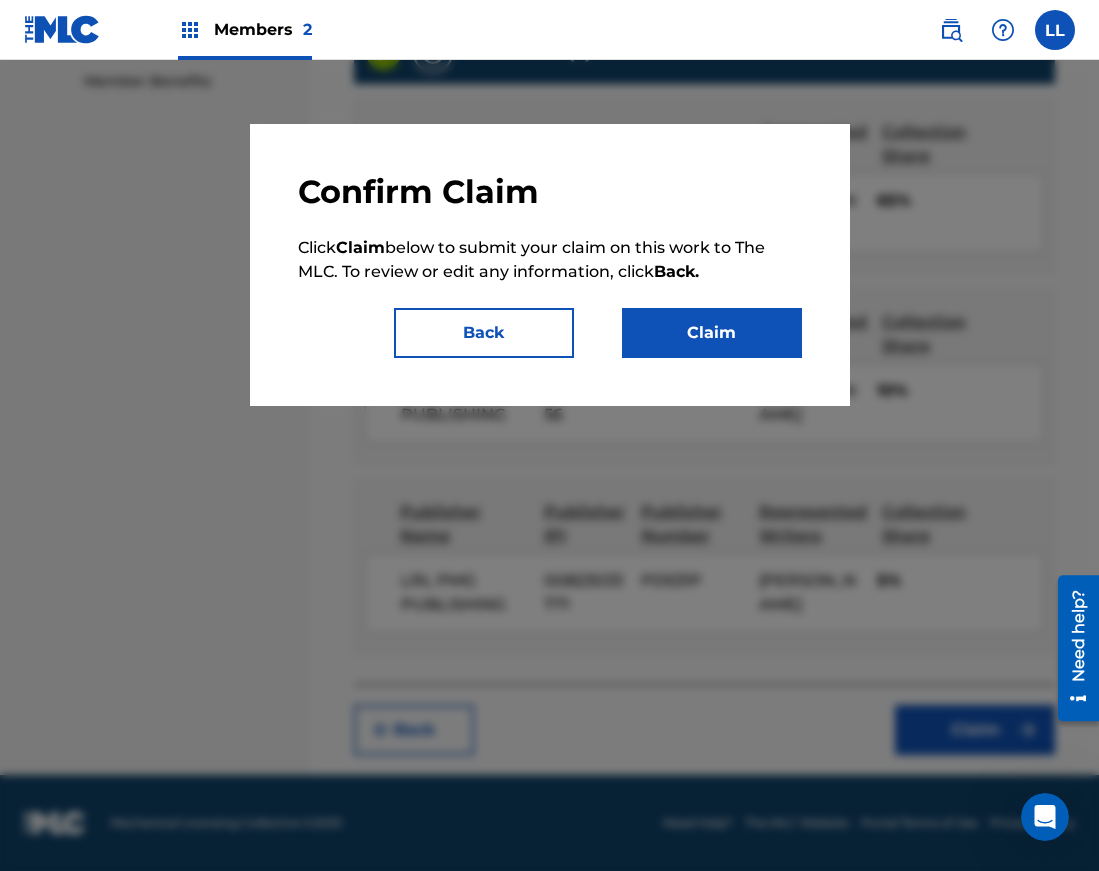 click on "Claim" at bounding box center (712, 333) 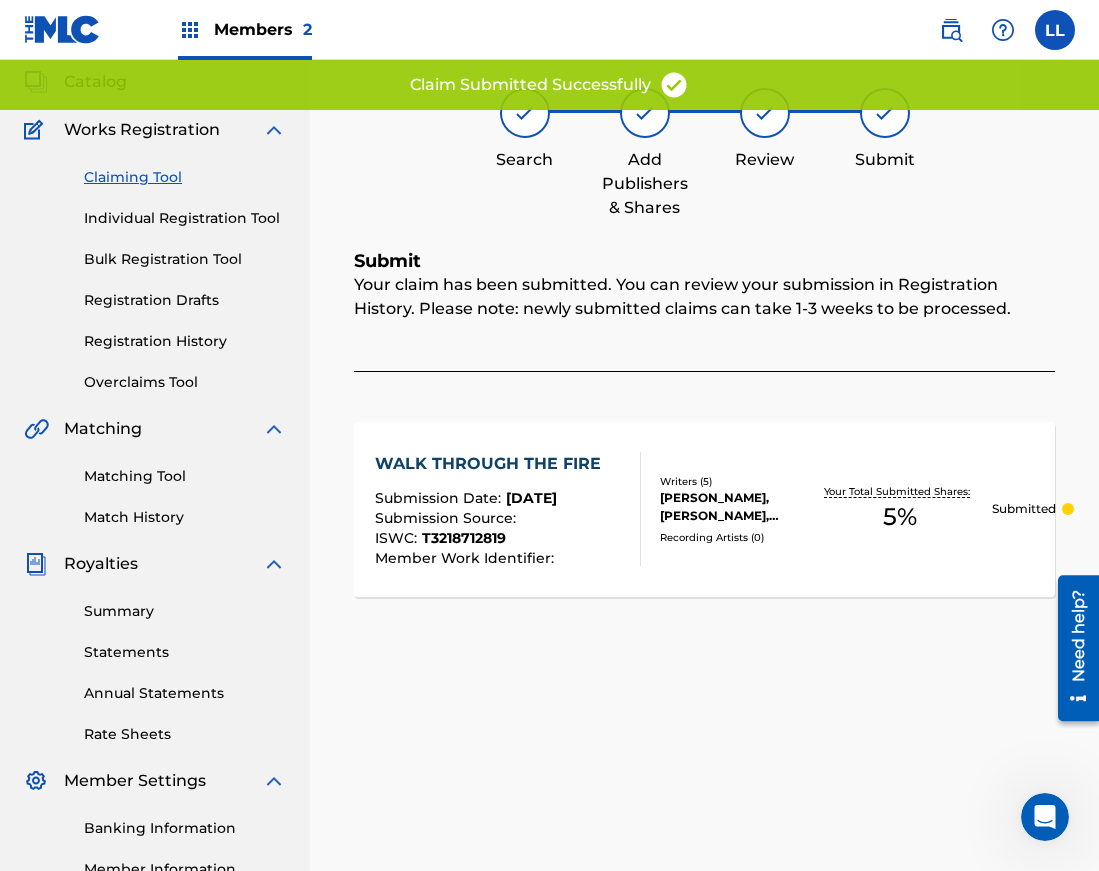 scroll, scrollTop: 0, scrollLeft: 0, axis: both 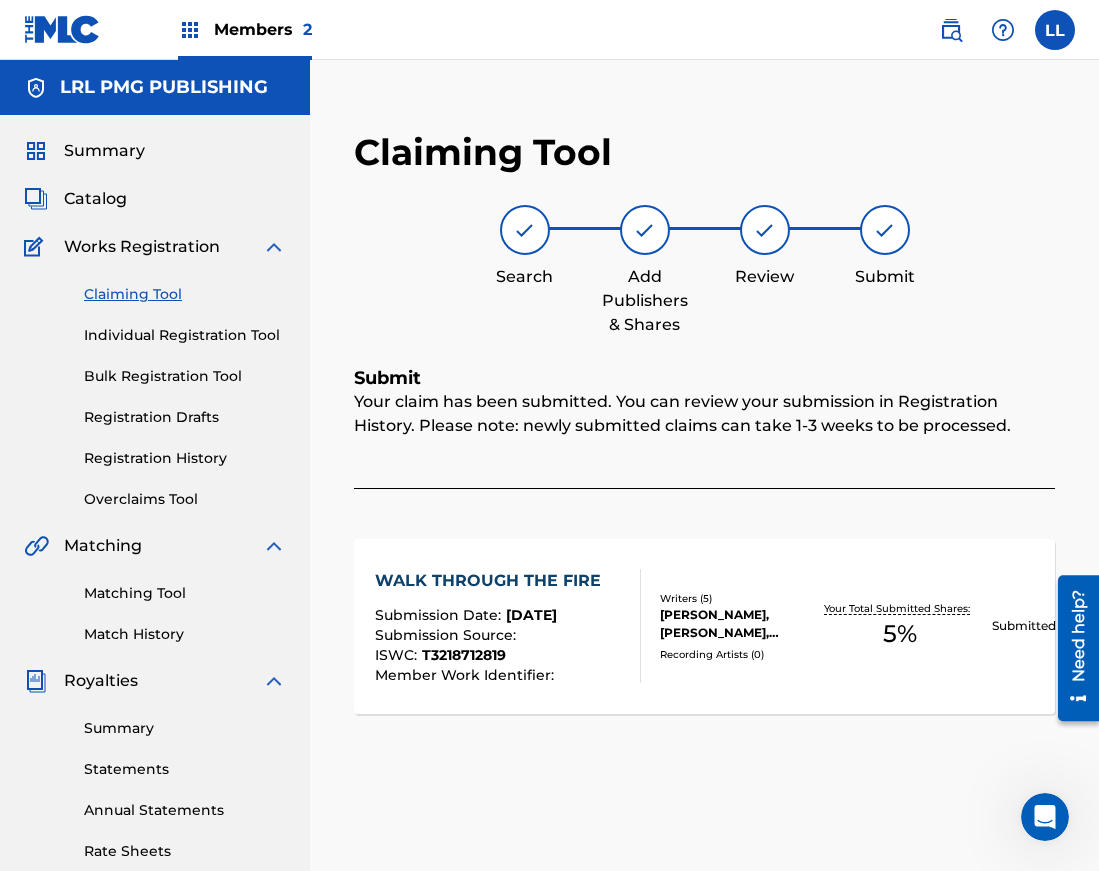 click on "Claiming Tool" at bounding box center [185, 294] 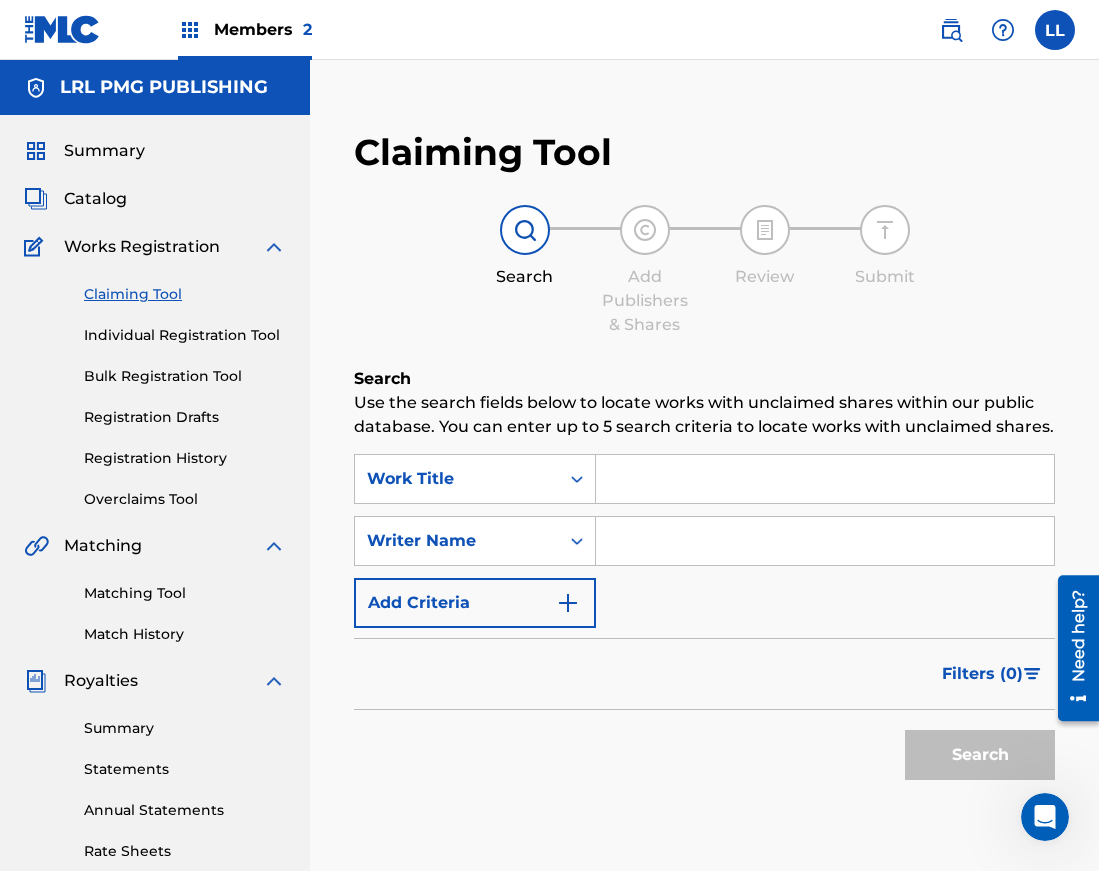click at bounding box center (825, 541) 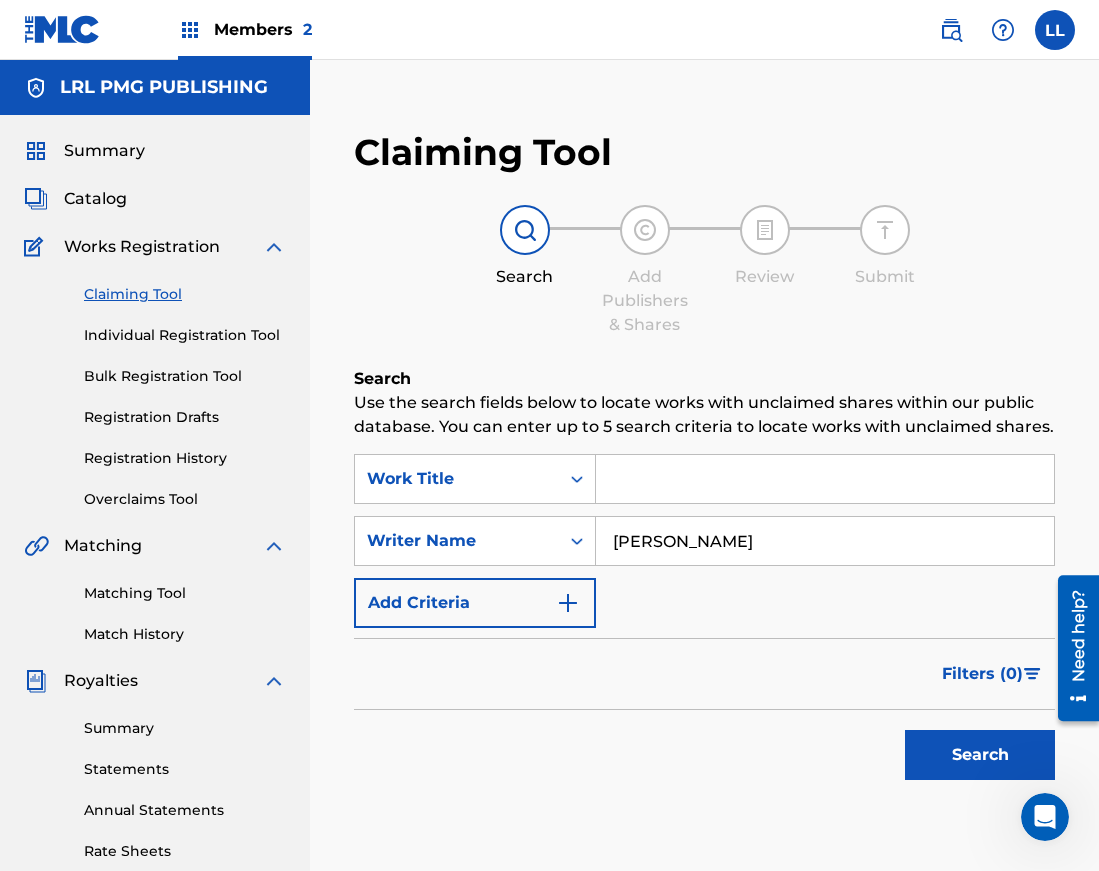 click on "Search" at bounding box center (980, 755) 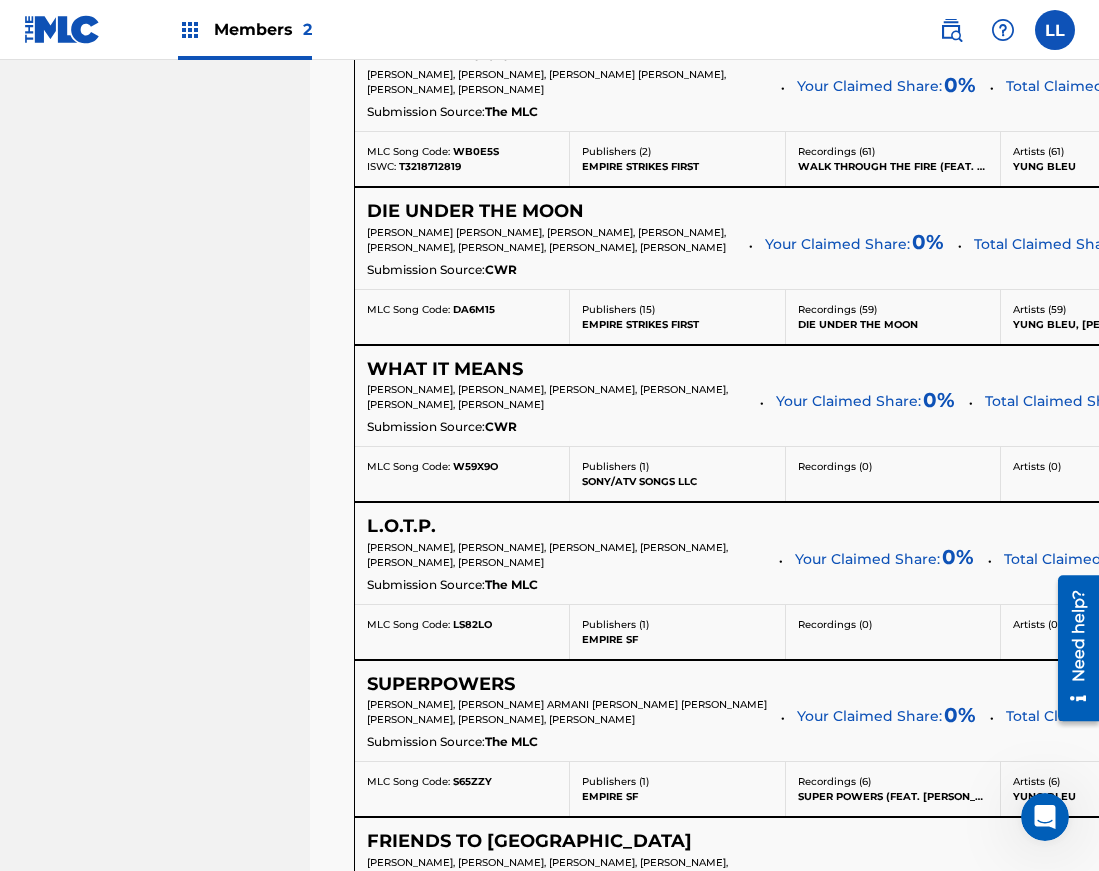 scroll, scrollTop: 1296, scrollLeft: 0, axis: vertical 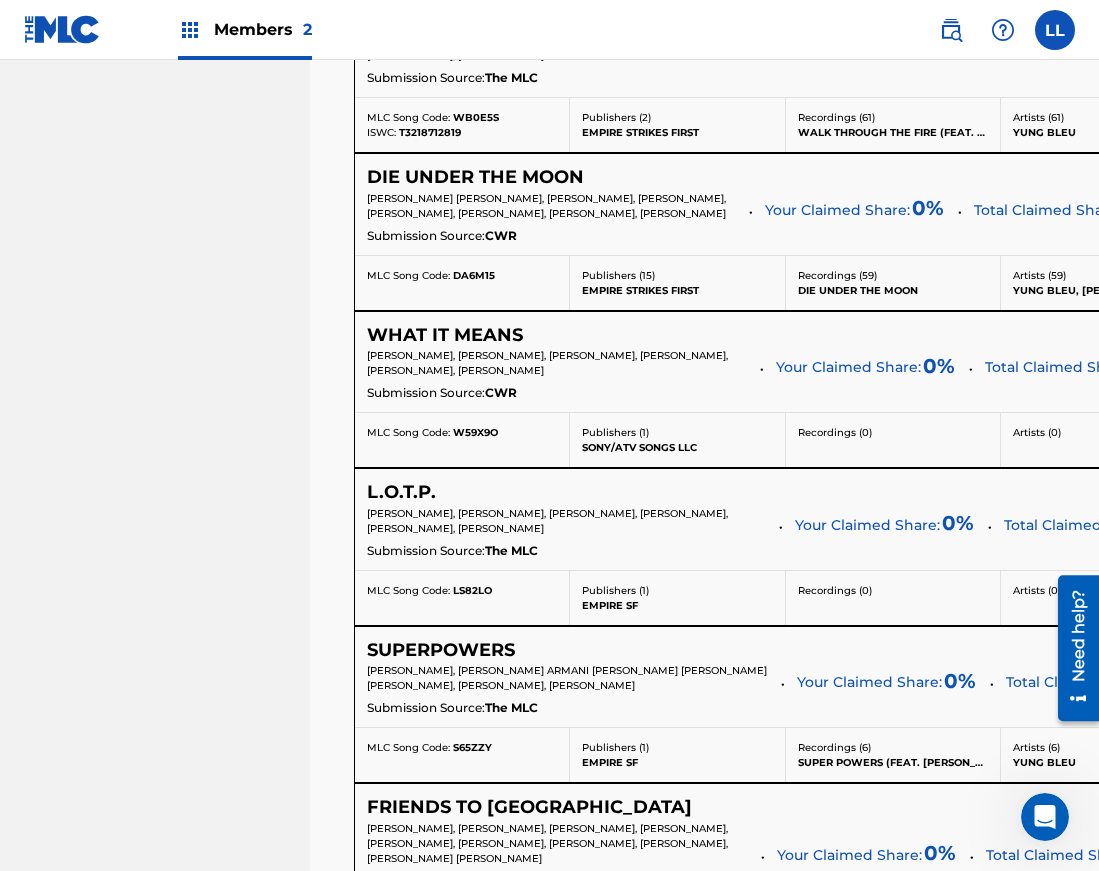 click on "DIE UNDER THE MOON" at bounding box center [475, 177] 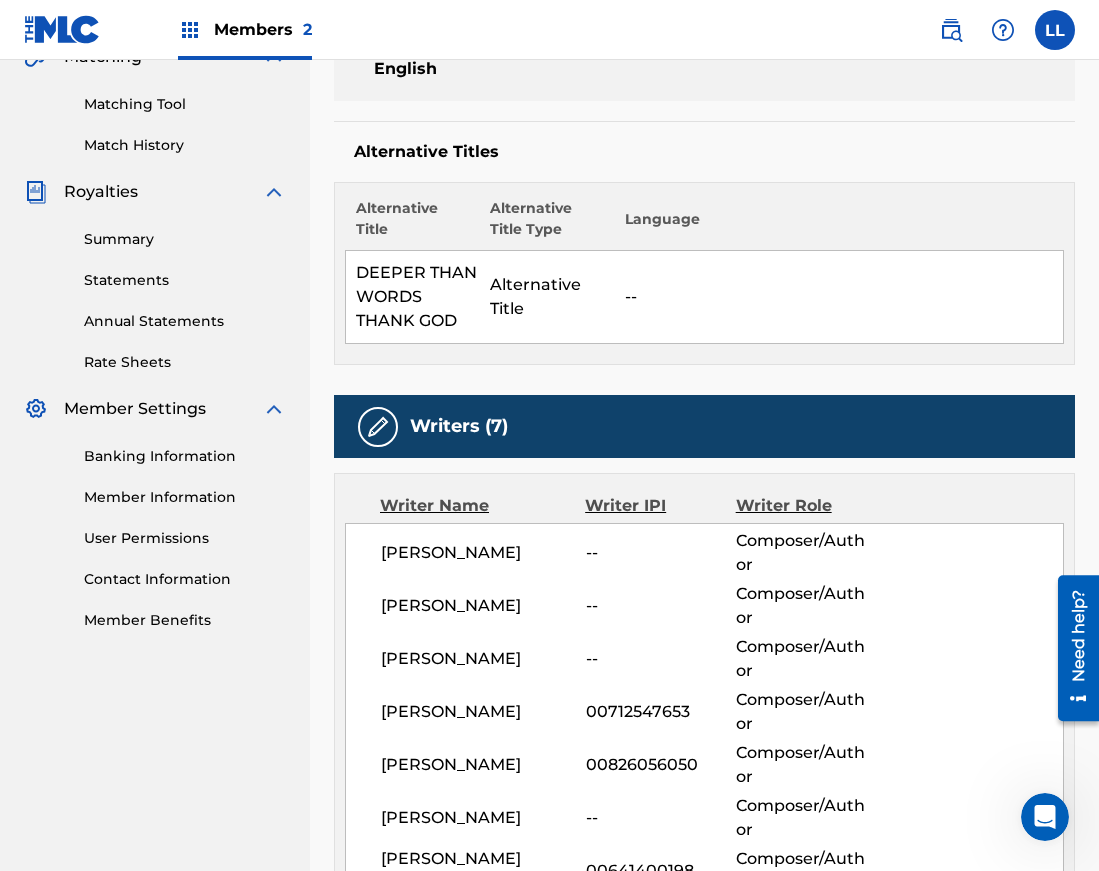 scroll, scrollTop: 0, scrollLeft: 0, axis: both 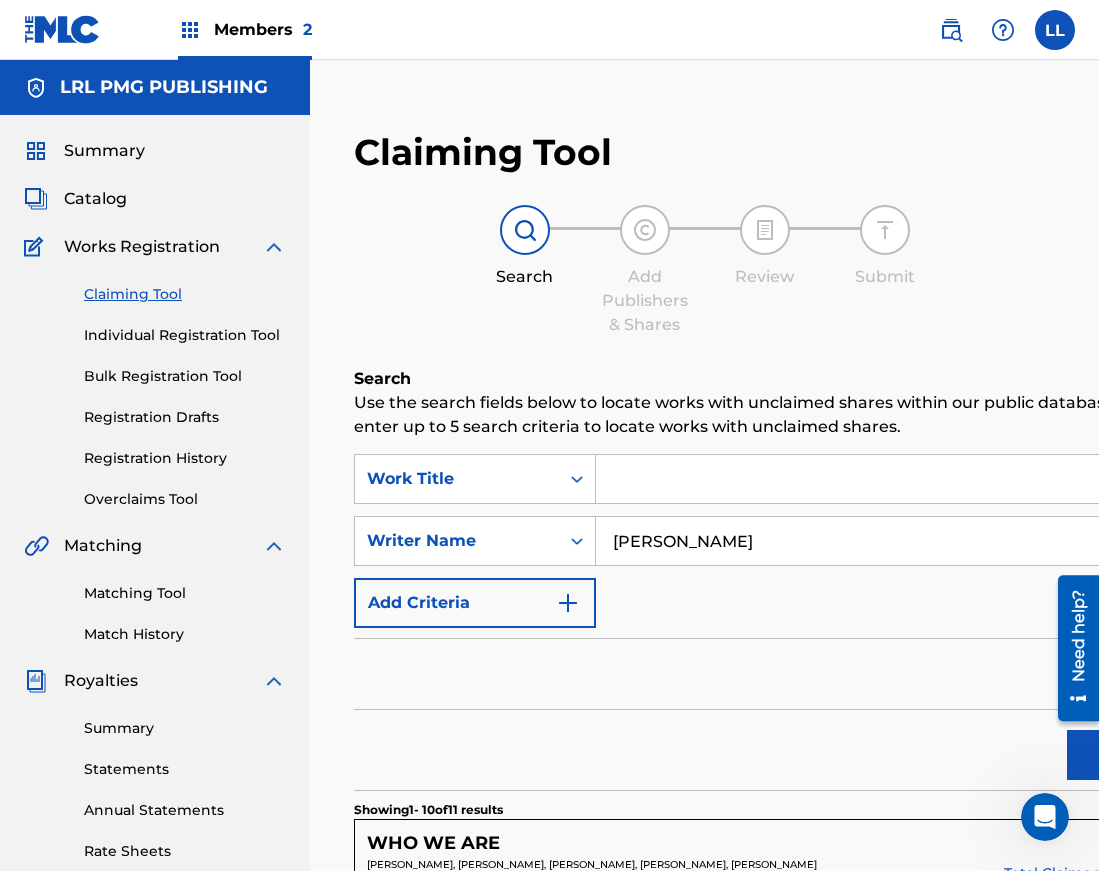 click on "Search" at bounding box center (1142, 755) 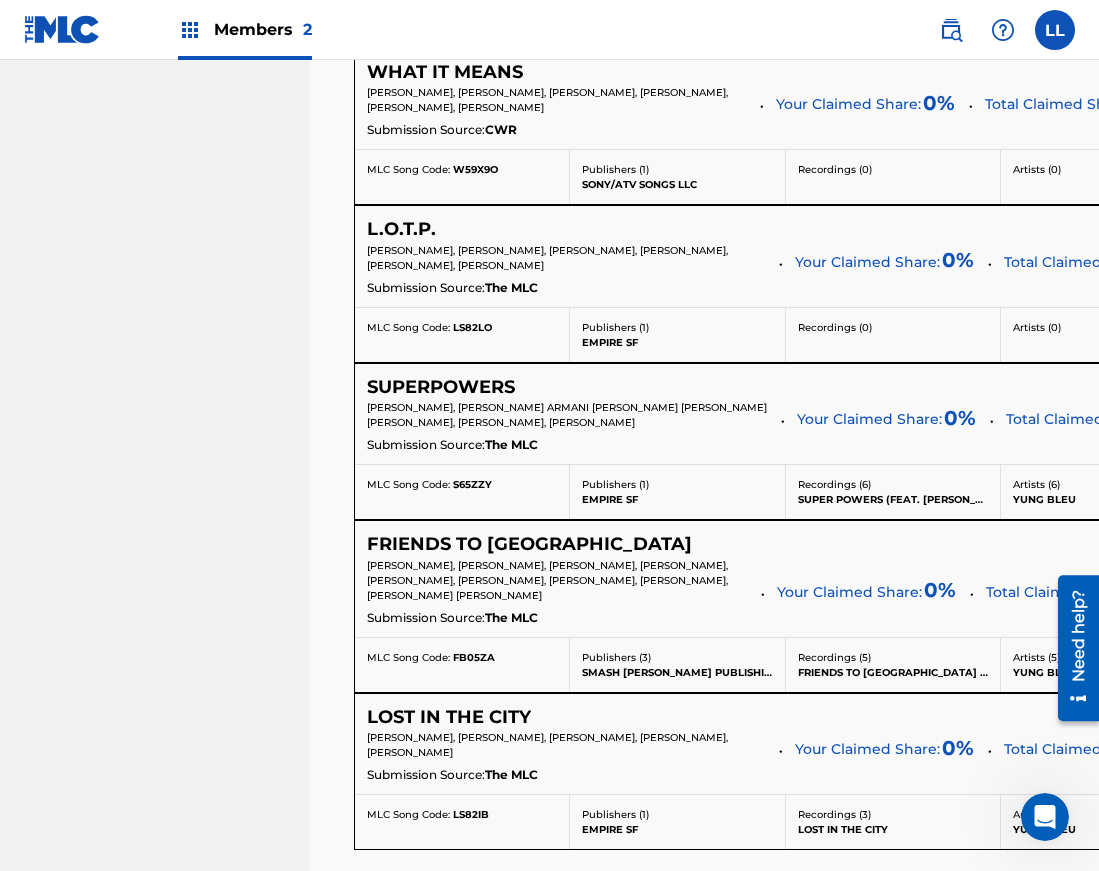 scroll, scrollTop: 1563, scrollLeft: 0, axis: vertical 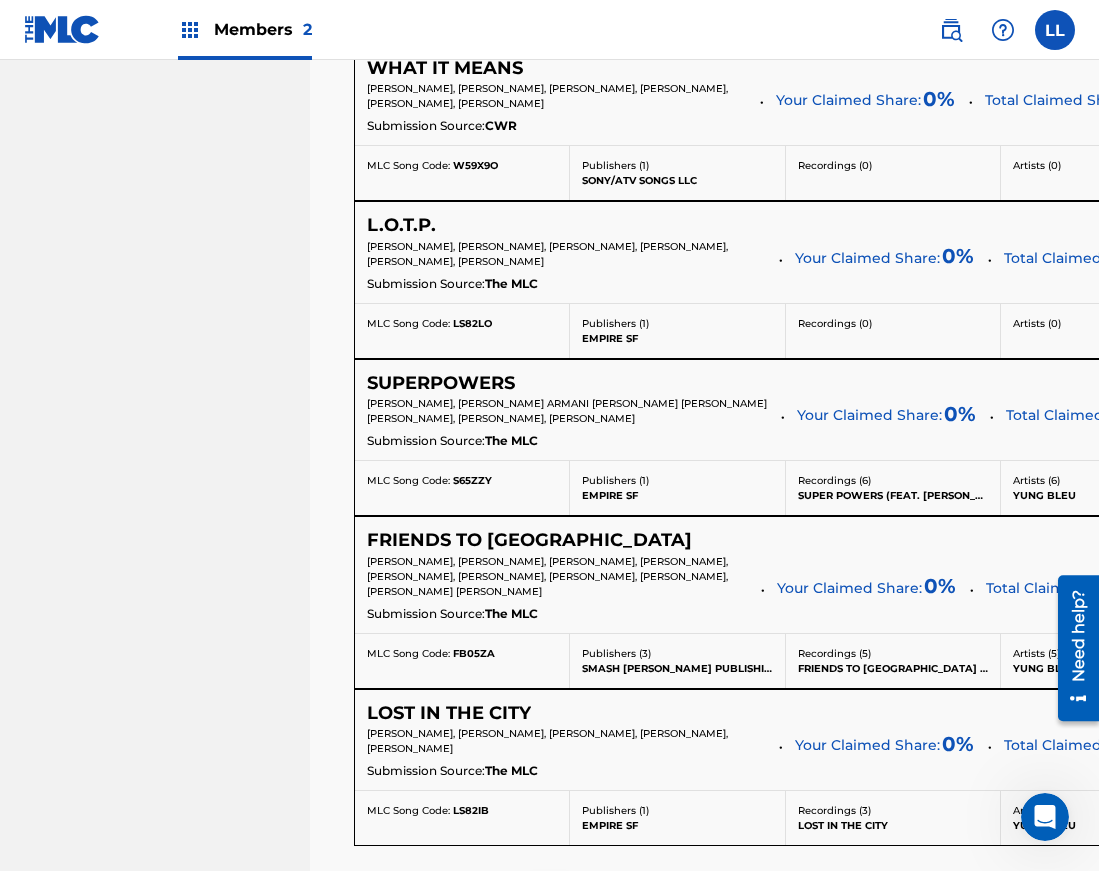 click on "WHAT IT MEANS" at bounding box center (445, 68) 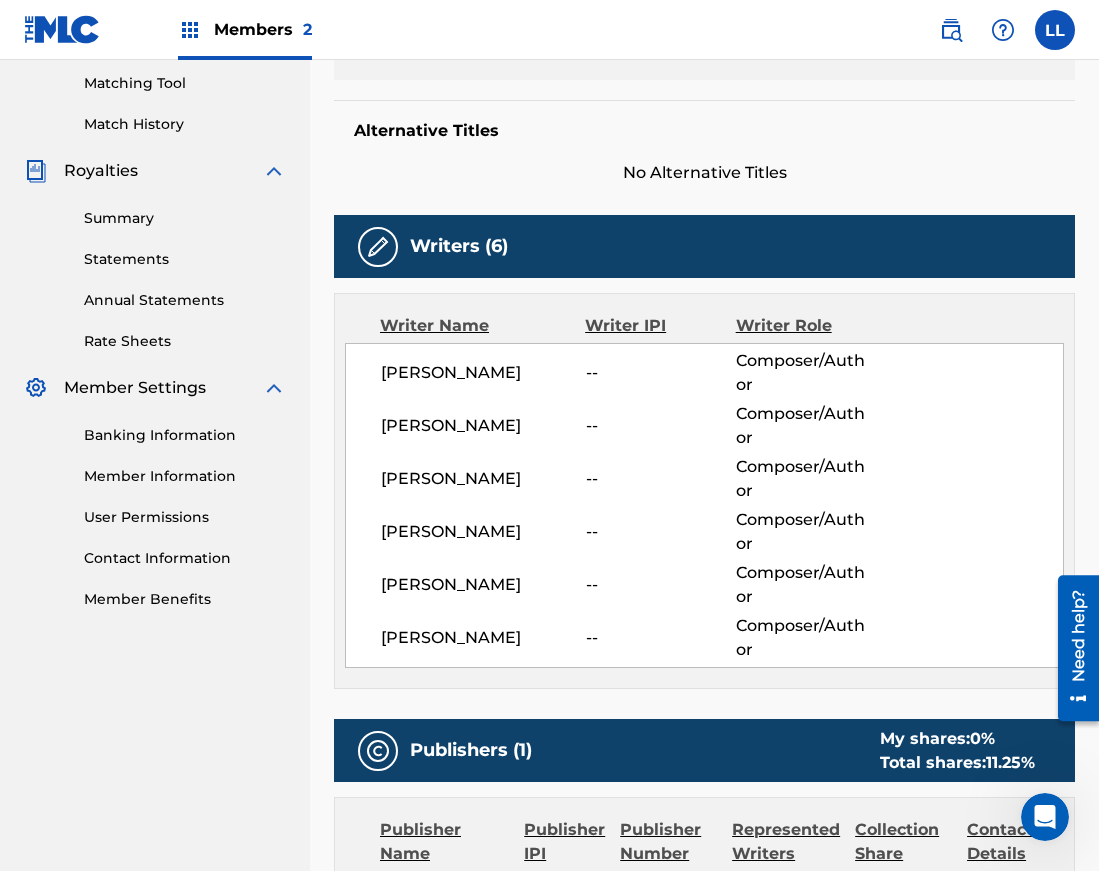 scroll, scrollTop: 628, scrollLeft: 0, axis: vertical 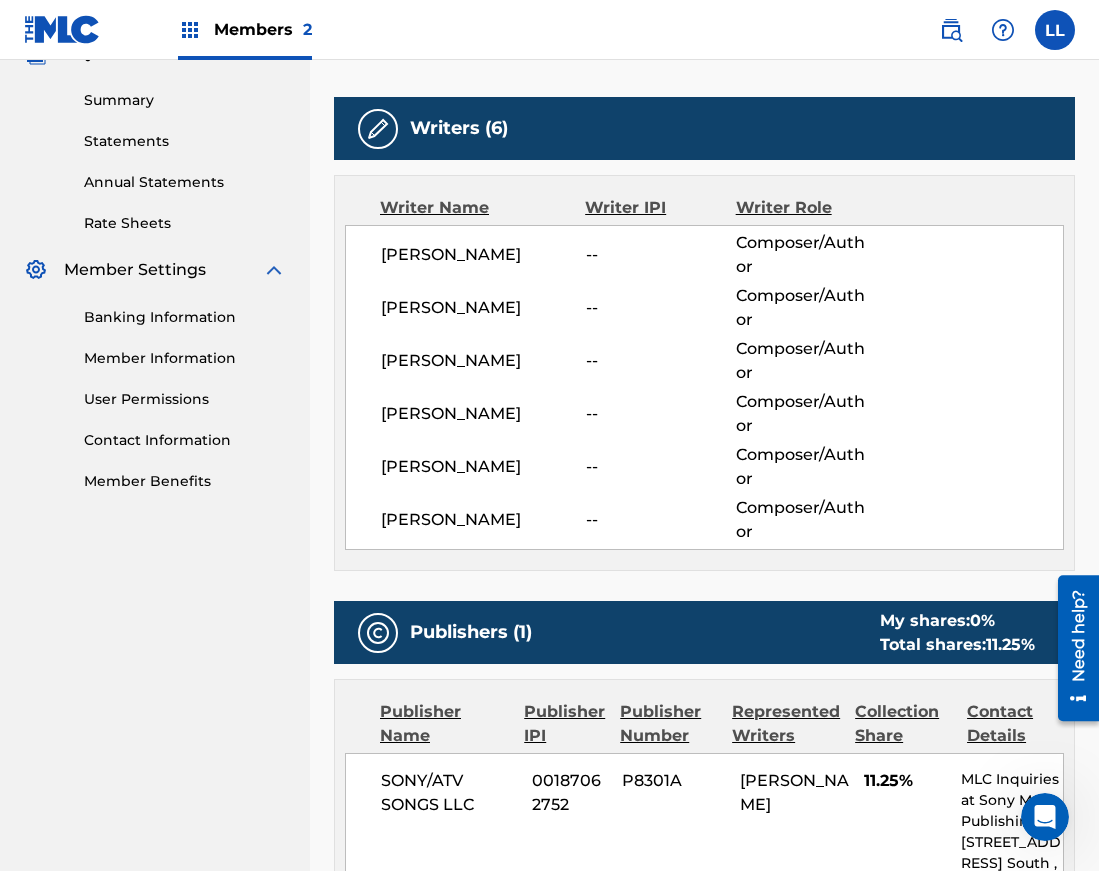 drag, startPoint x: 577, startPoint y: 518, endPoint x: 379, endPoint y: 525, distance: 198.1237 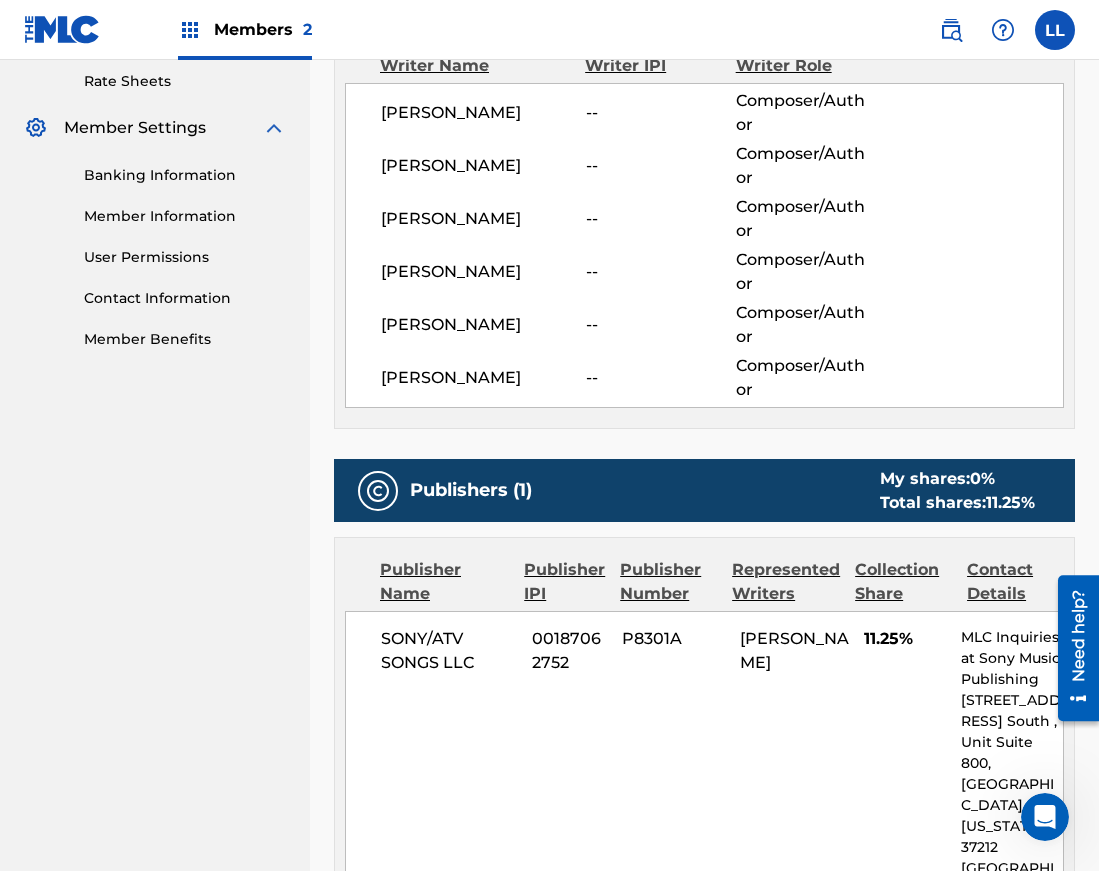 scroll, scrollTop: 769, scrollLeft: 0, axis: vertical 